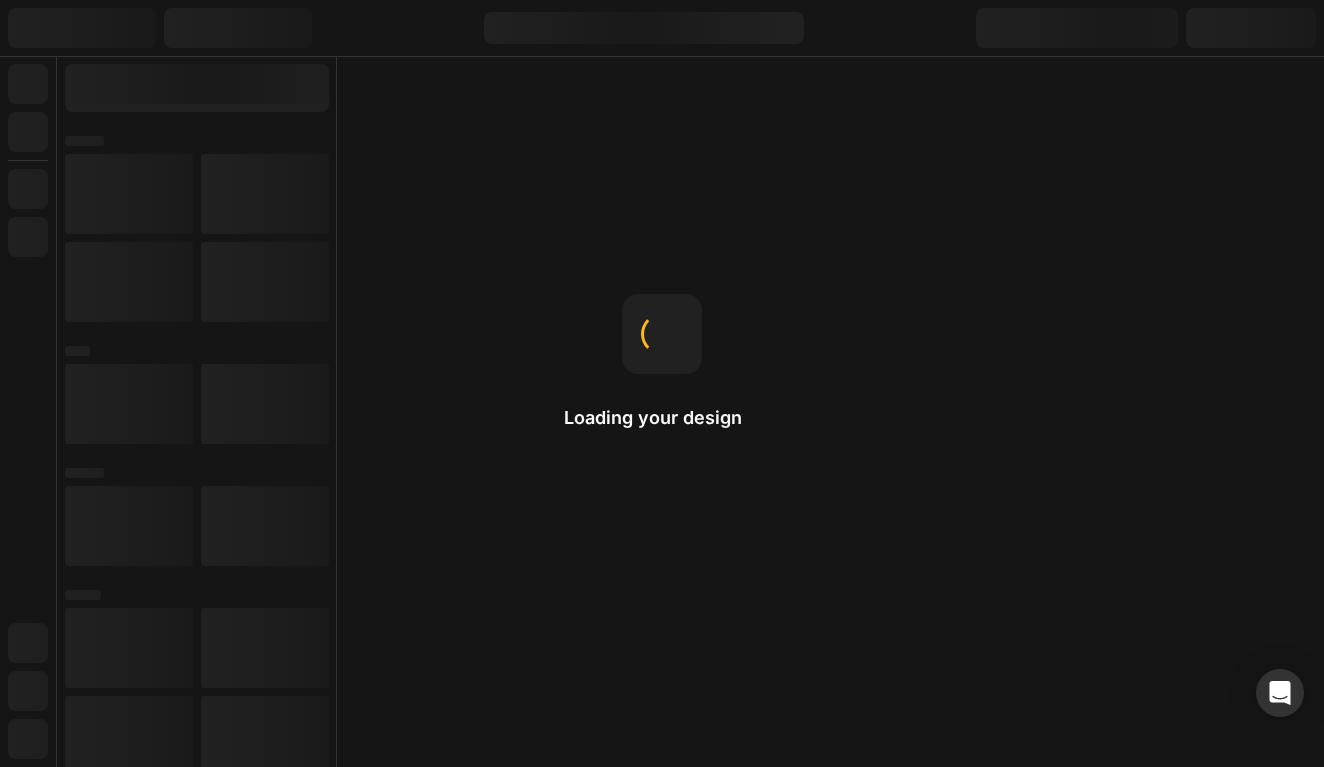 scroll, scrollTop: 0, scrollLeft: 0, axis: both 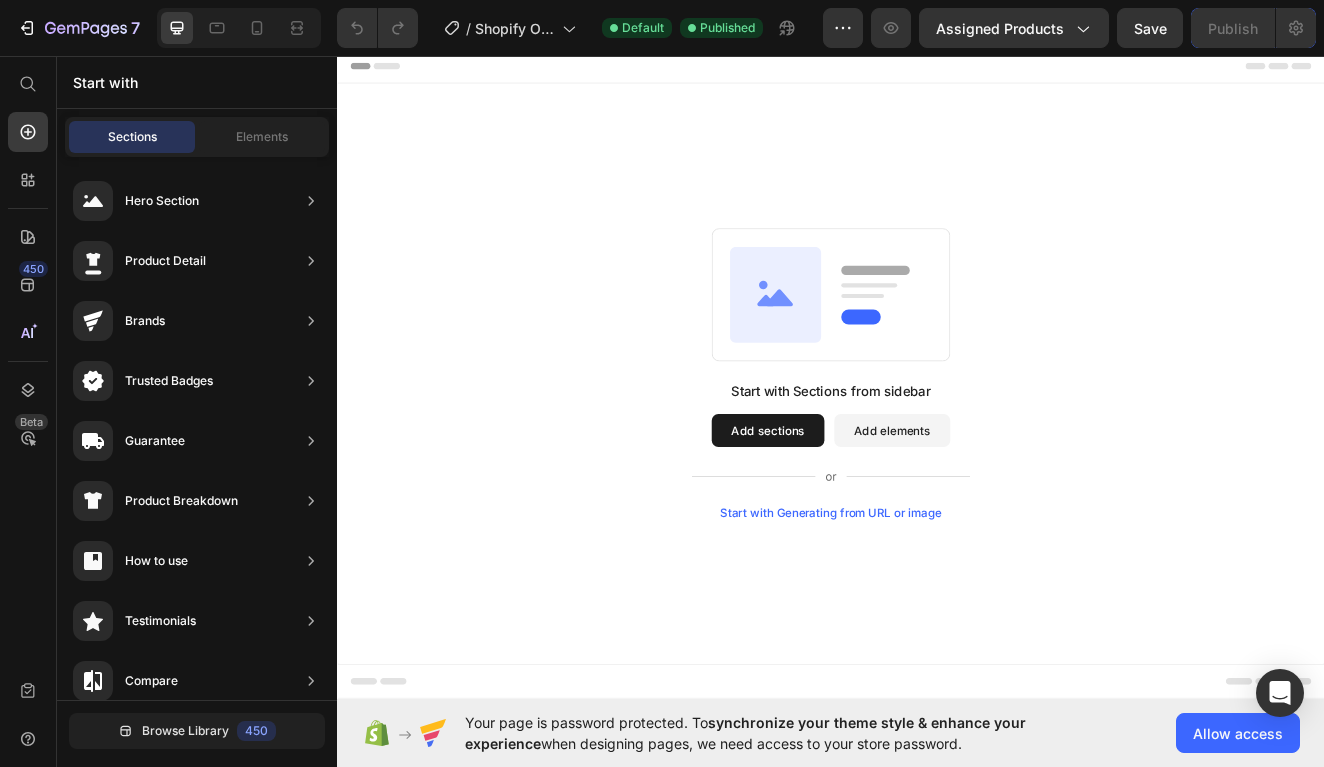 click on "Add sections" at bounding box center (860, 512) 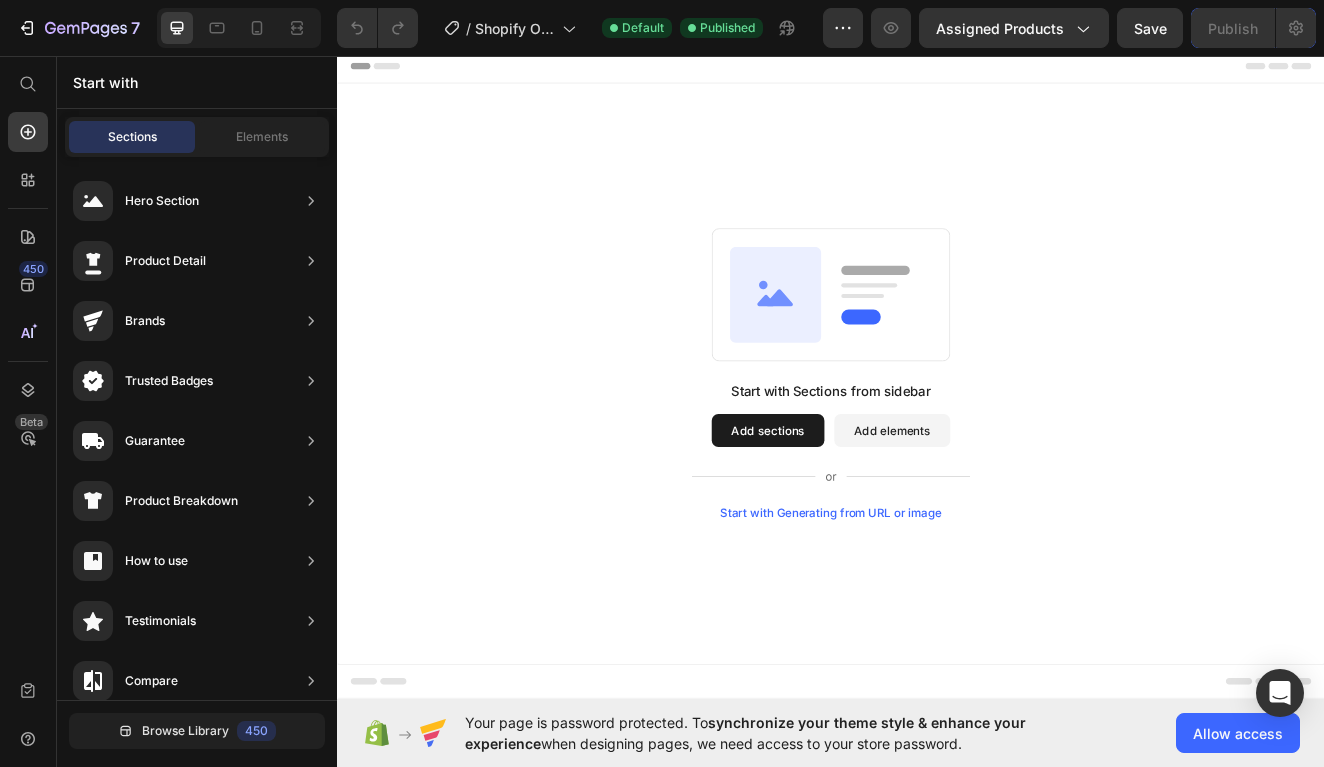 click on "Add sections" at bounding box center (860, 512) 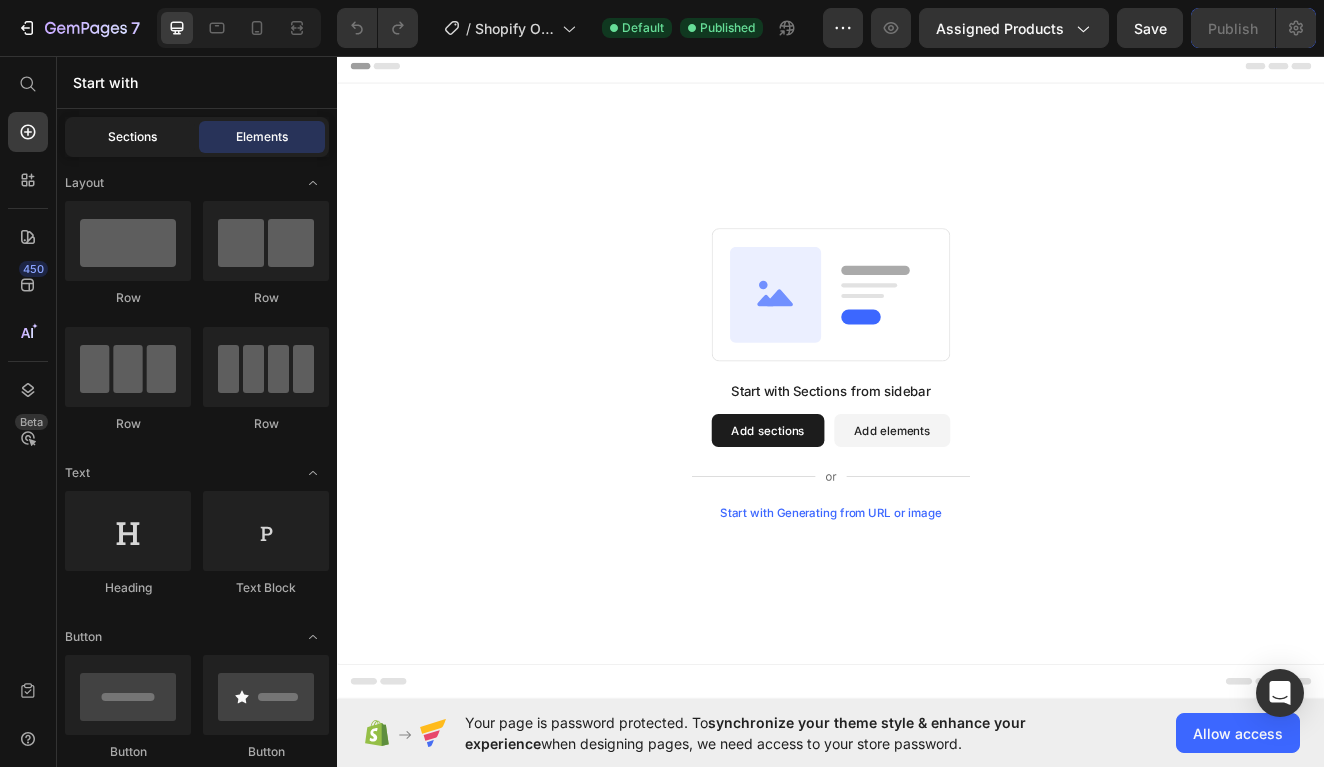 click on "Sections" at bounding box center [132, 137] 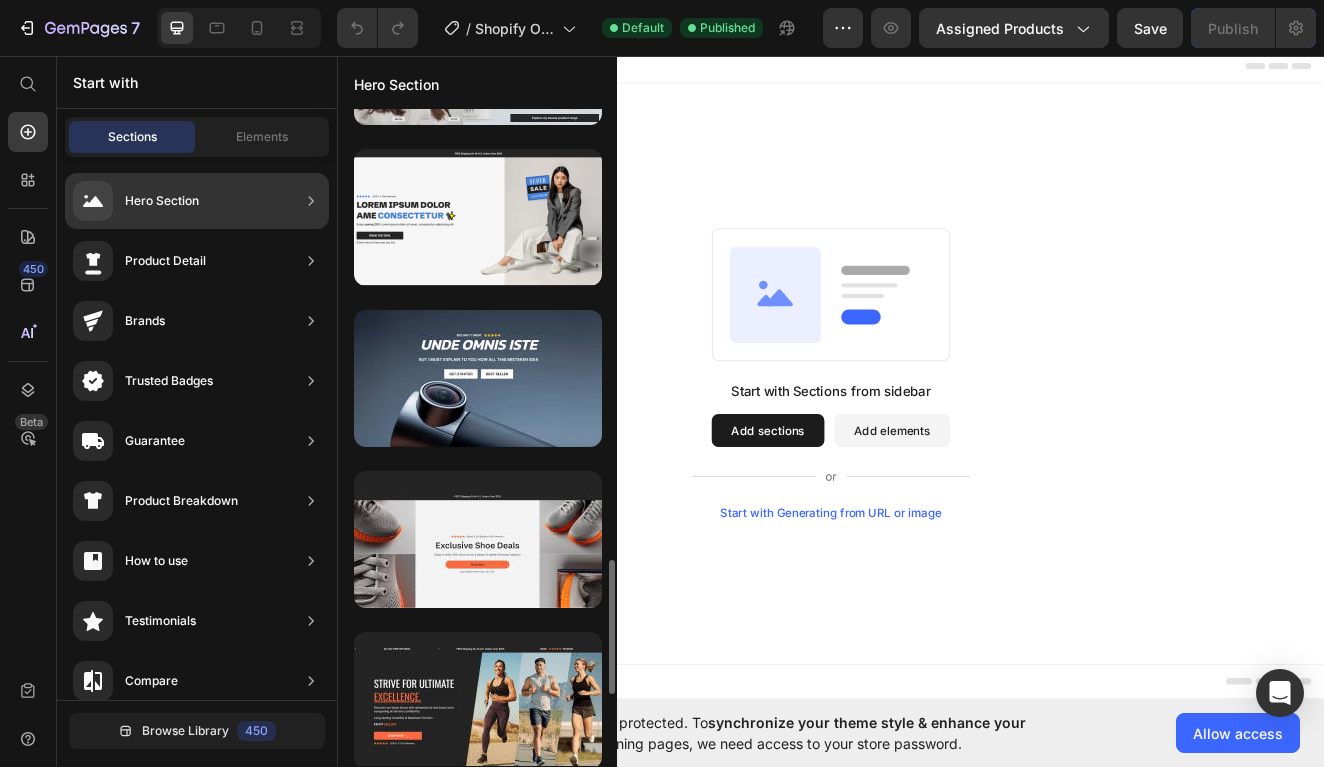 scroll, scrollTop: 2217, scrollLeft: 0, axis: vertical 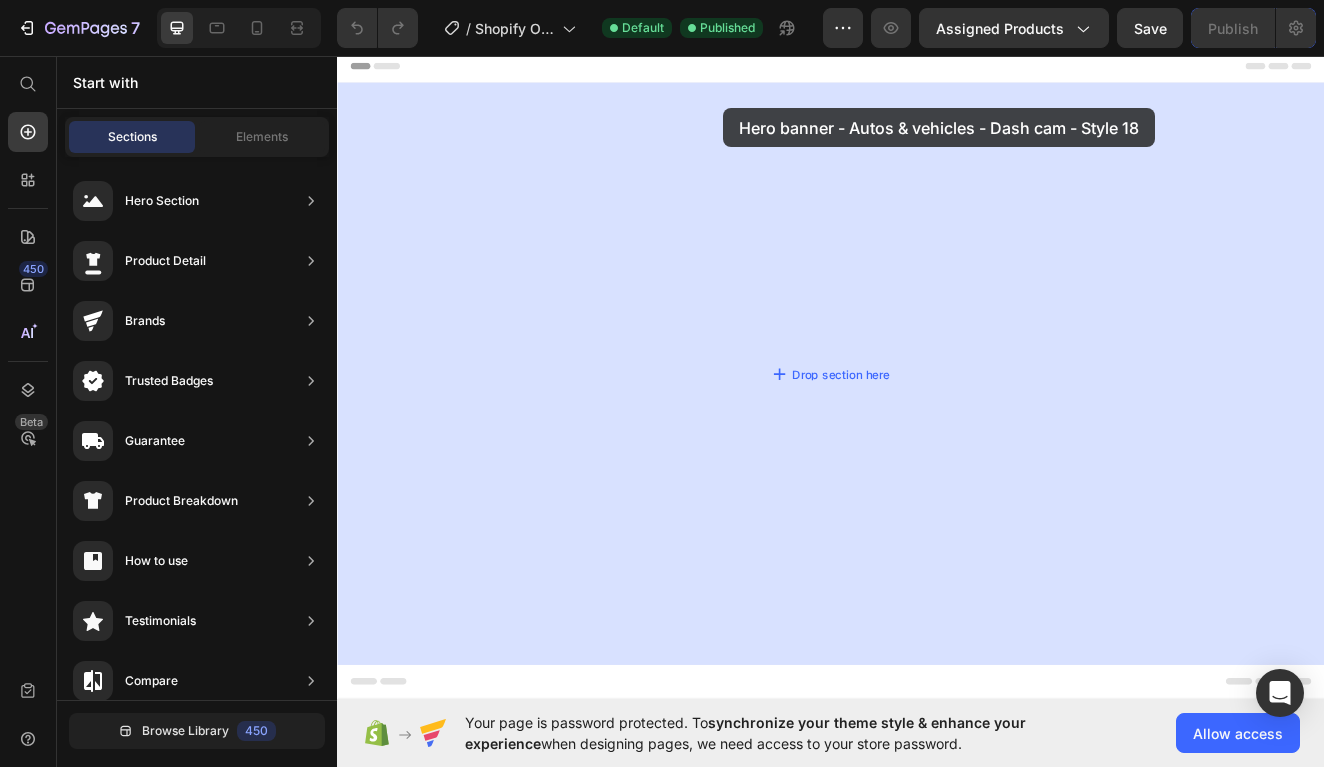 drag, startPoint x: 833, startPoint y: 421, endPoint x: 806, endPoint y: 120, distance: 302.20853 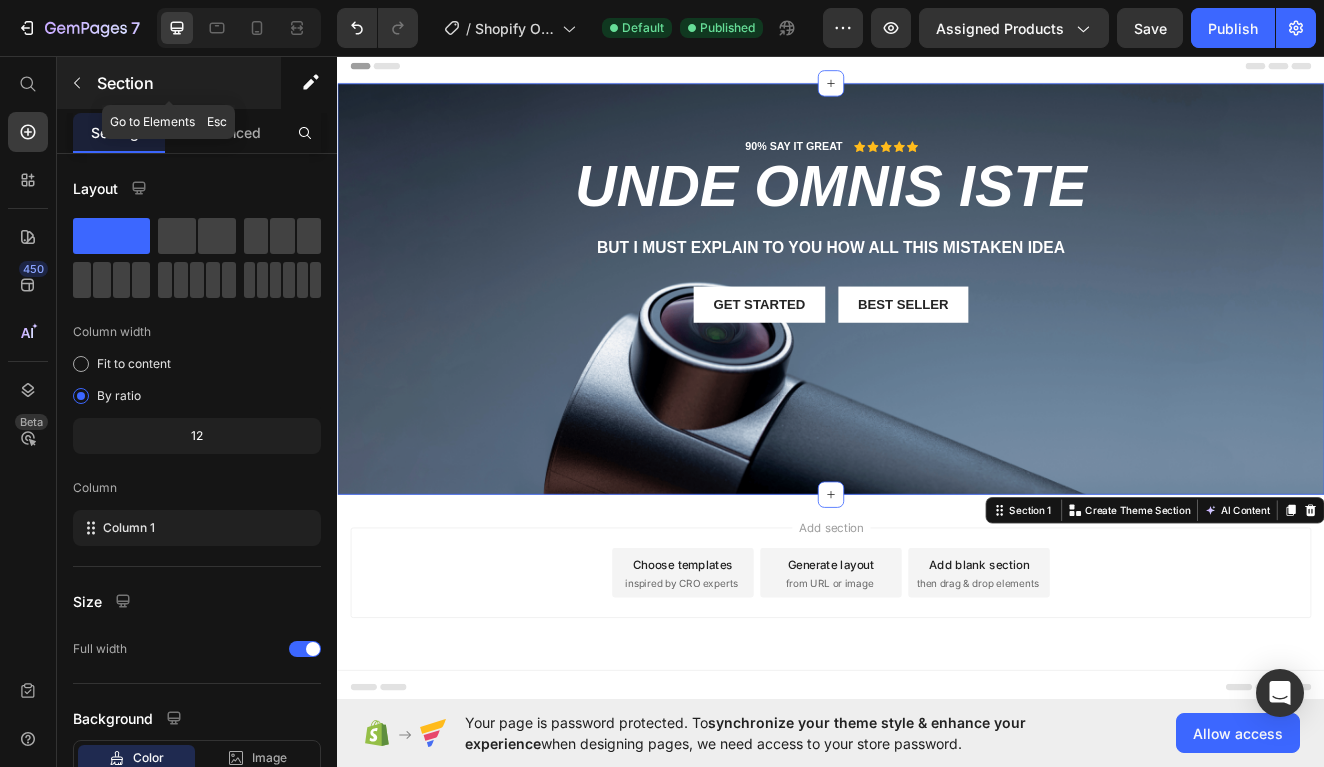 click 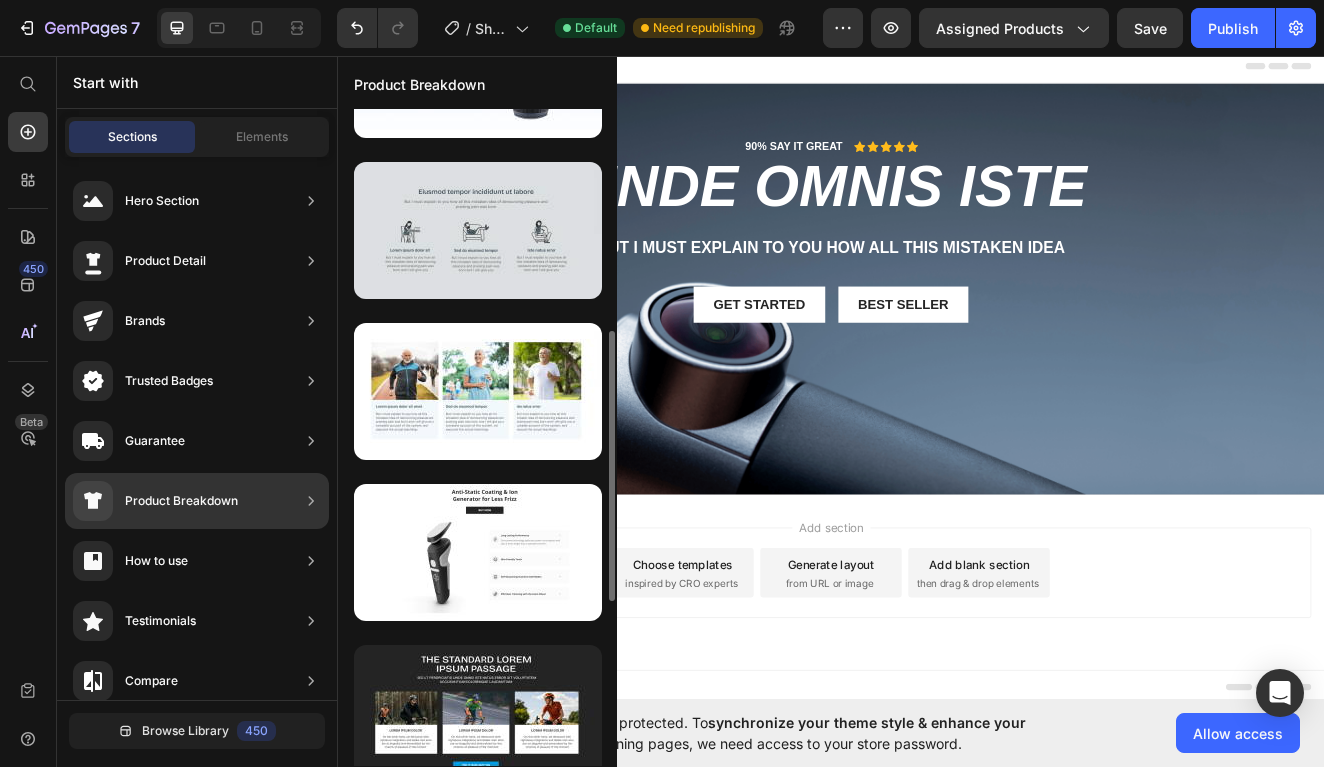 scroll, scrollTop: 622, scrollLeft: 0, axis: vertical 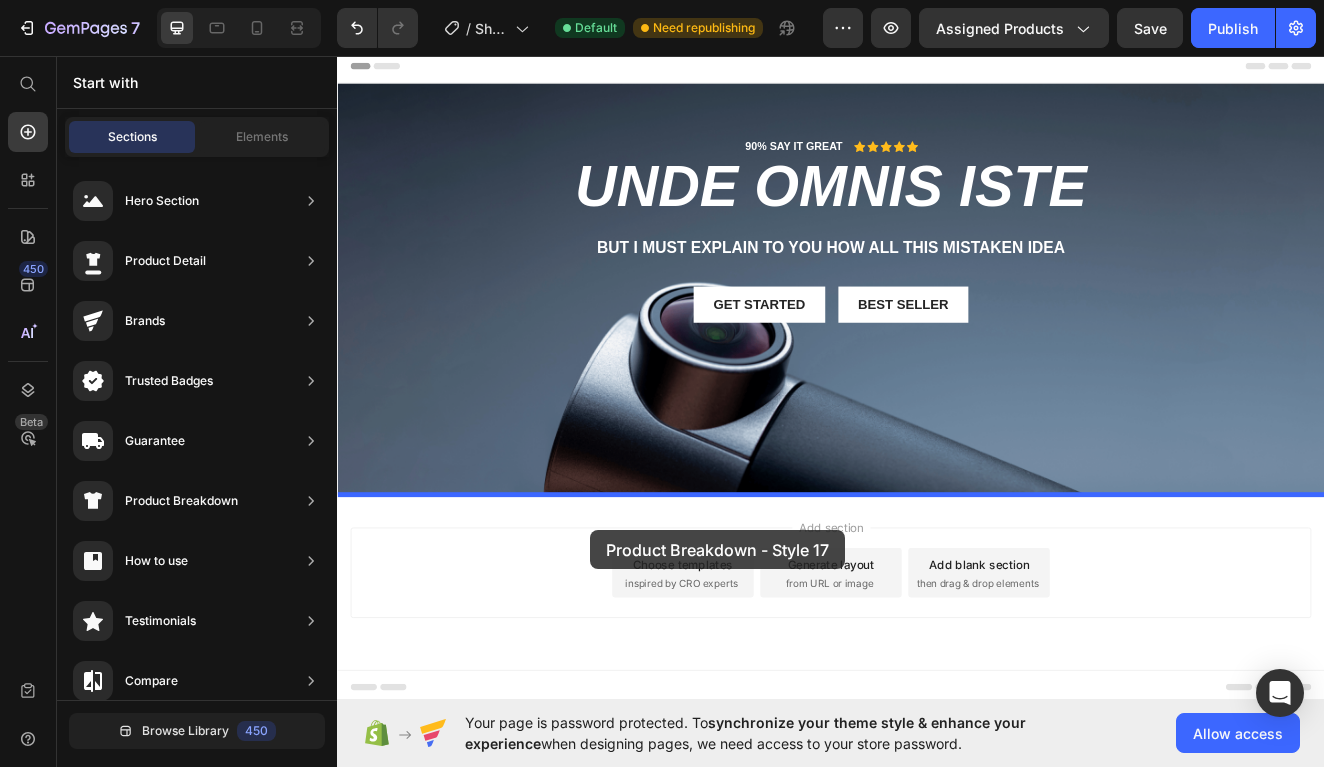 drag, startPoint x: 784, startPoint y: 426, endPoint x: 643, endPoint y: 633, distance: 250.45958 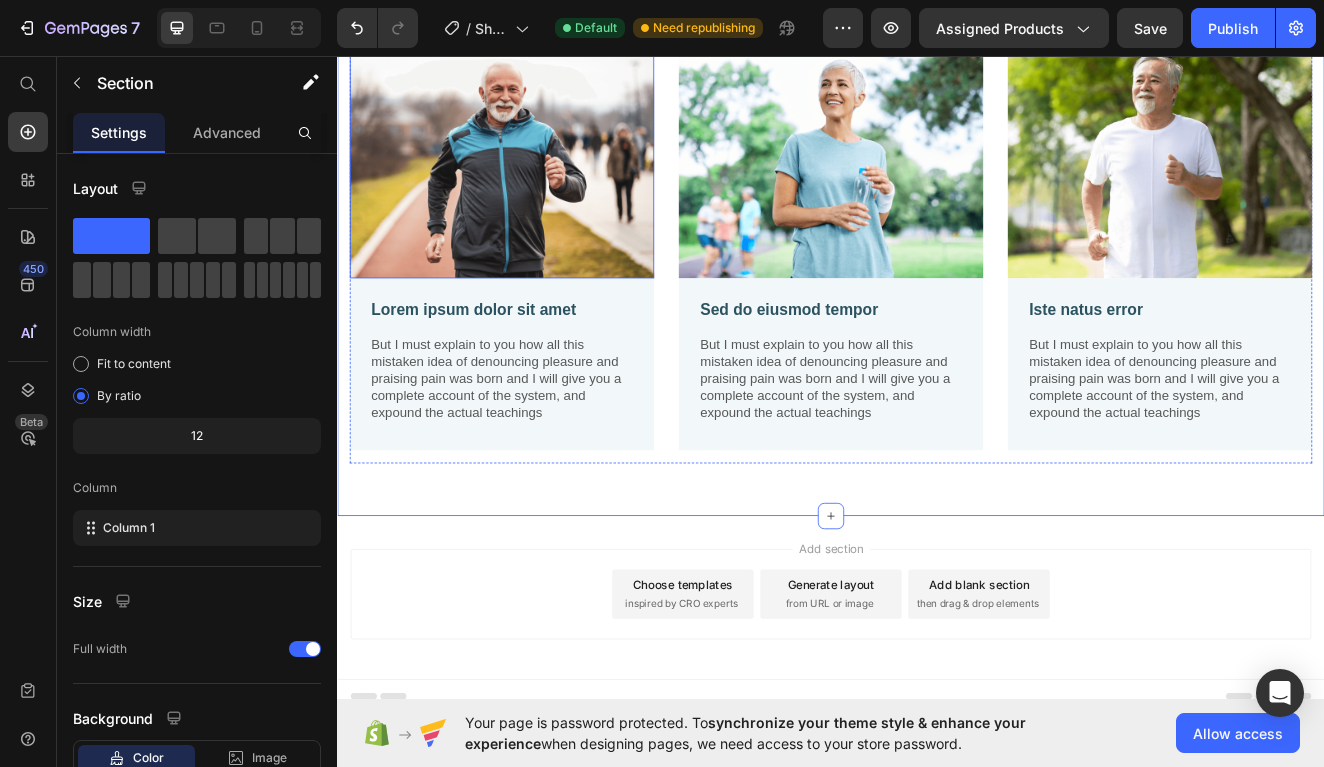 scroll, scrollTop: 178, scrollLeft: 0, axis: vertical 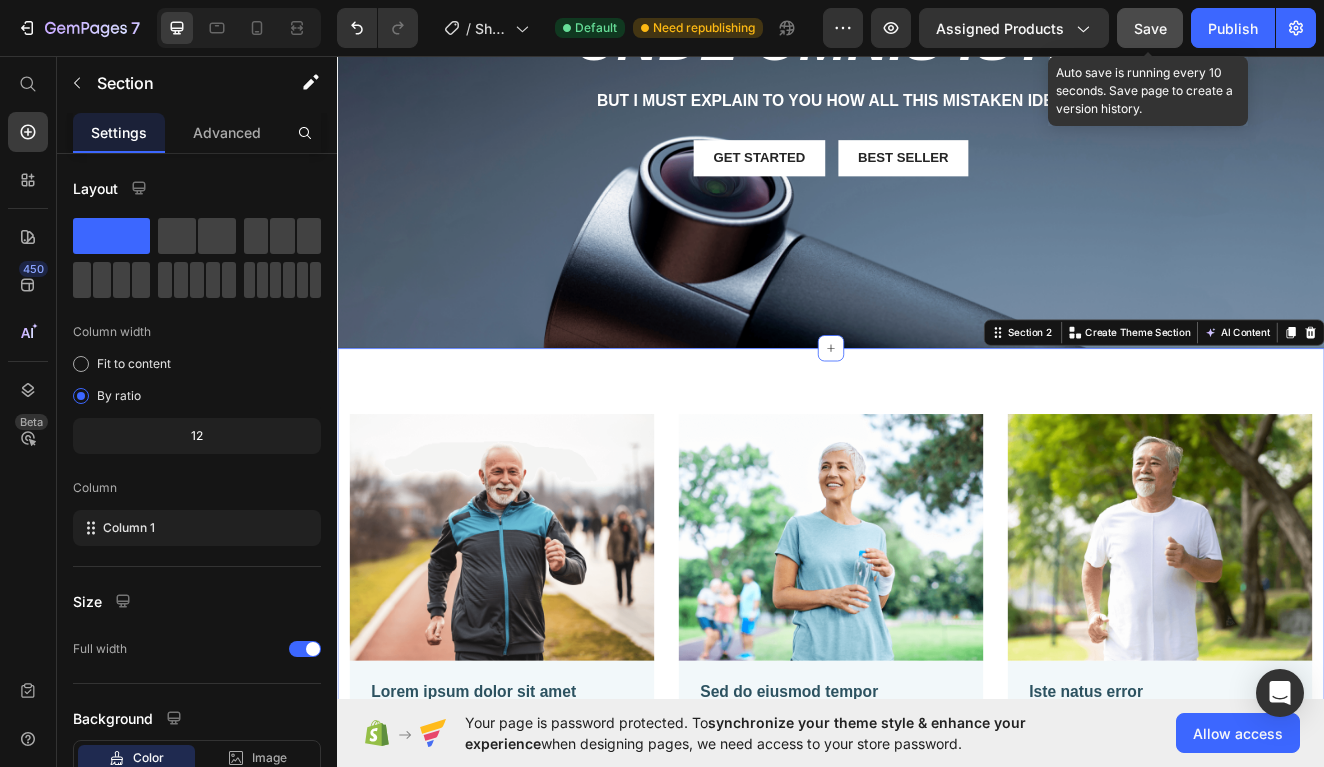click on "Save" 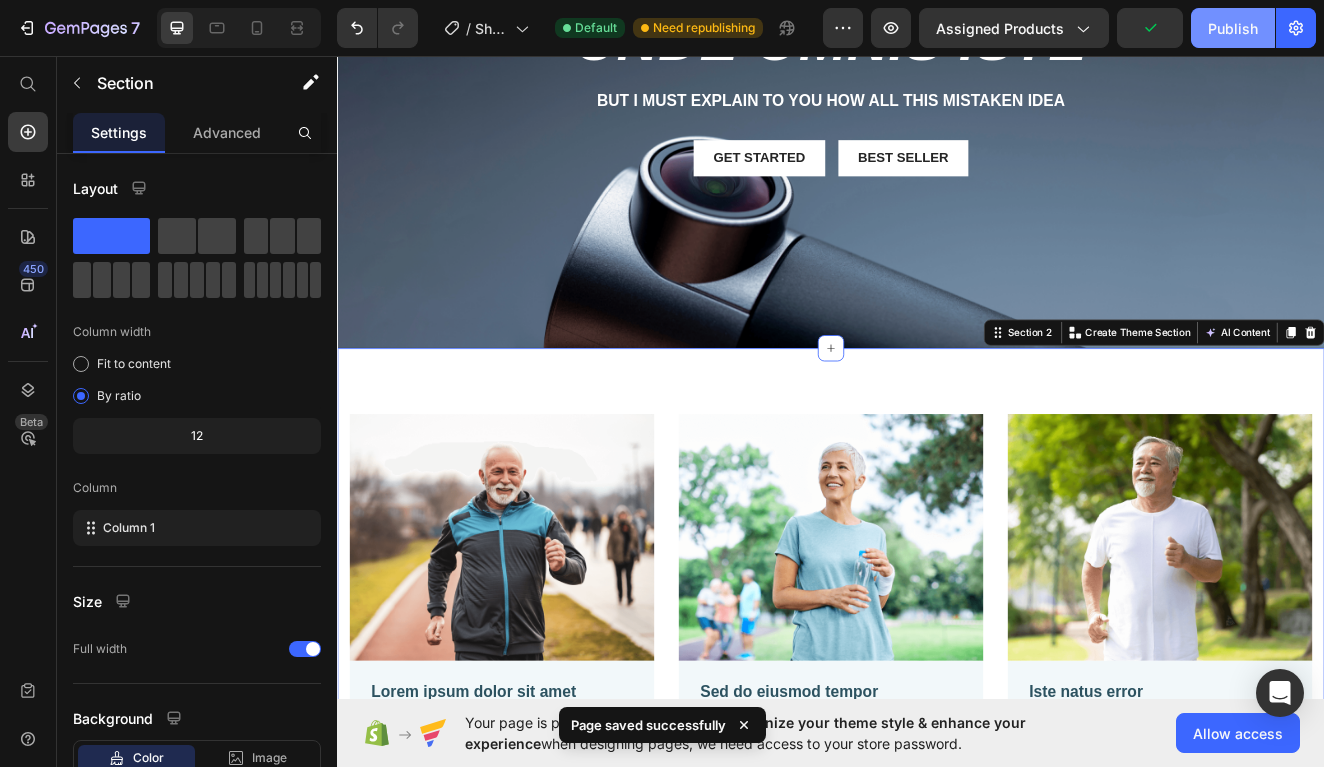 click on "Publish" 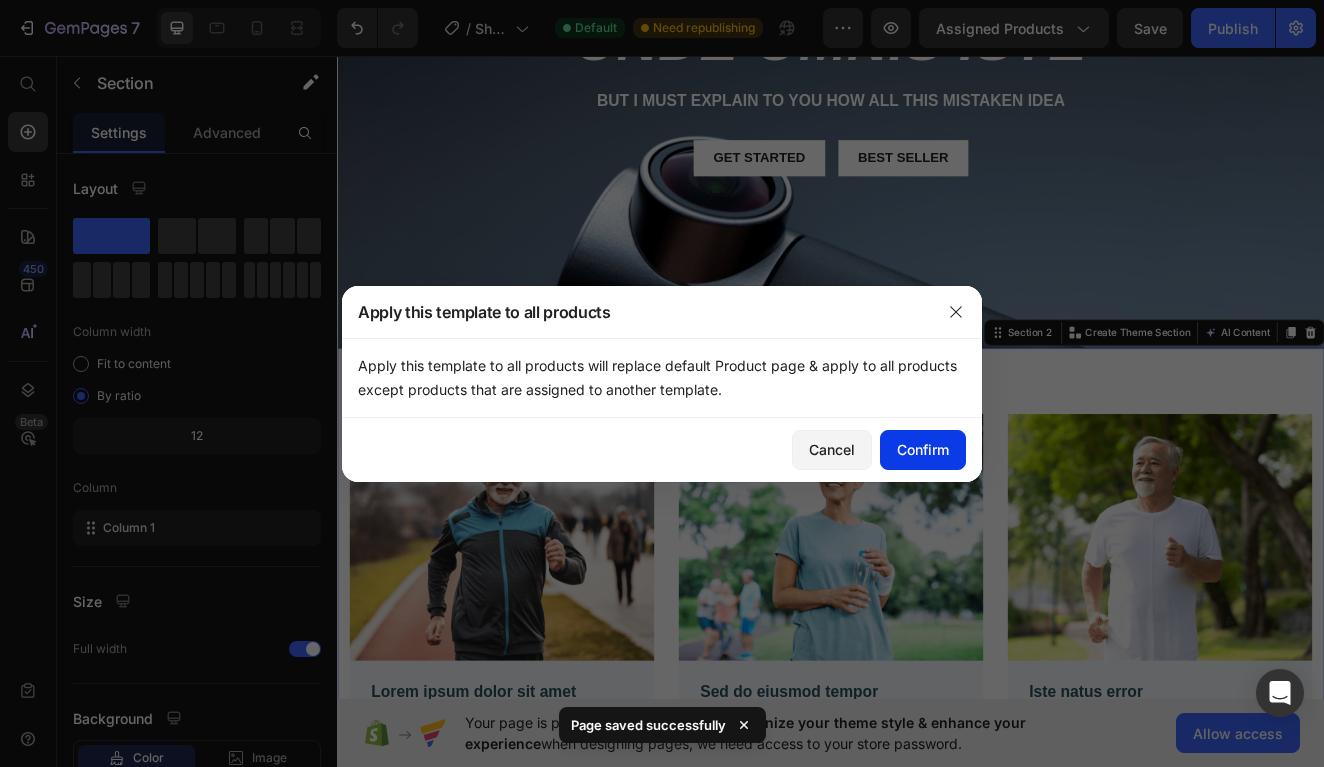 click on "Confirm" at bounding box center [923, 449] 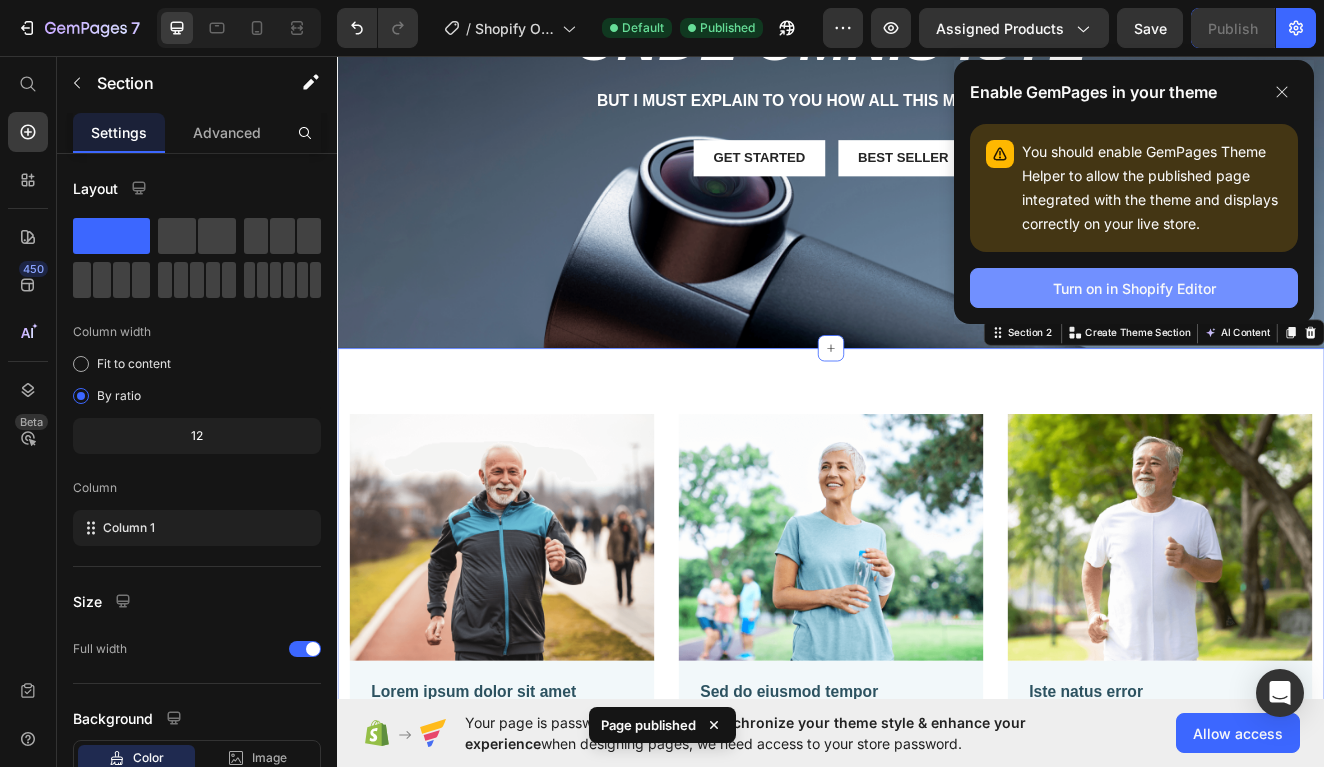 click on "Turn on in Shopify Editor" at bounding box center (1134, 288) 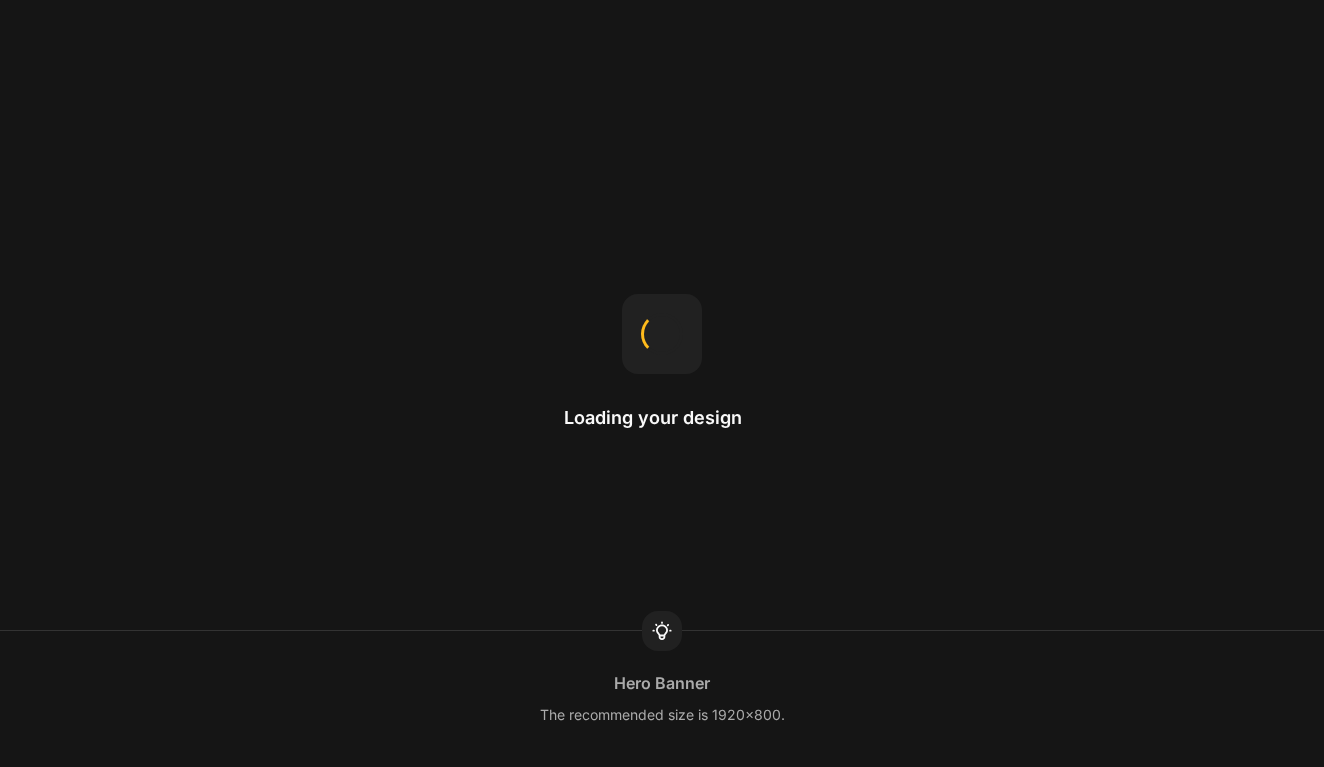 scroll, scrollTop: 0, scrollLeft: 0, axis: both 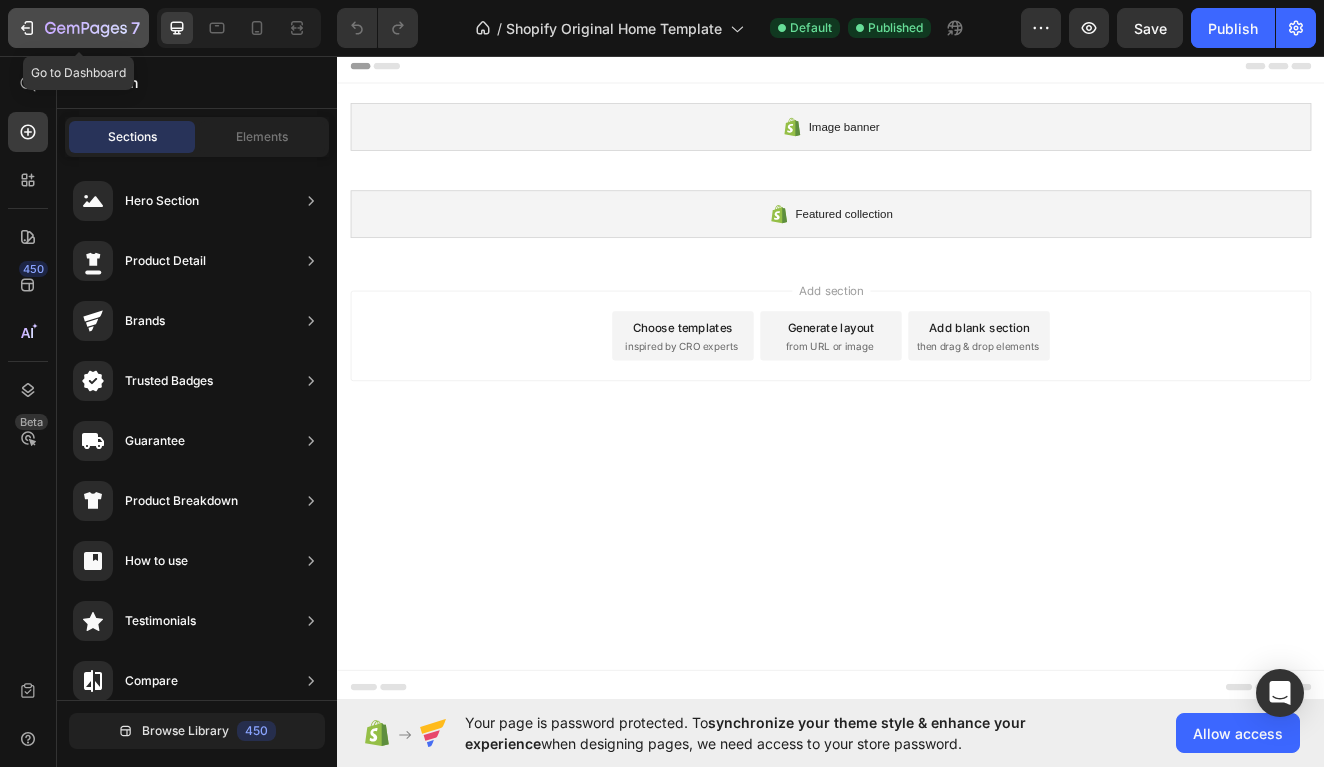 click 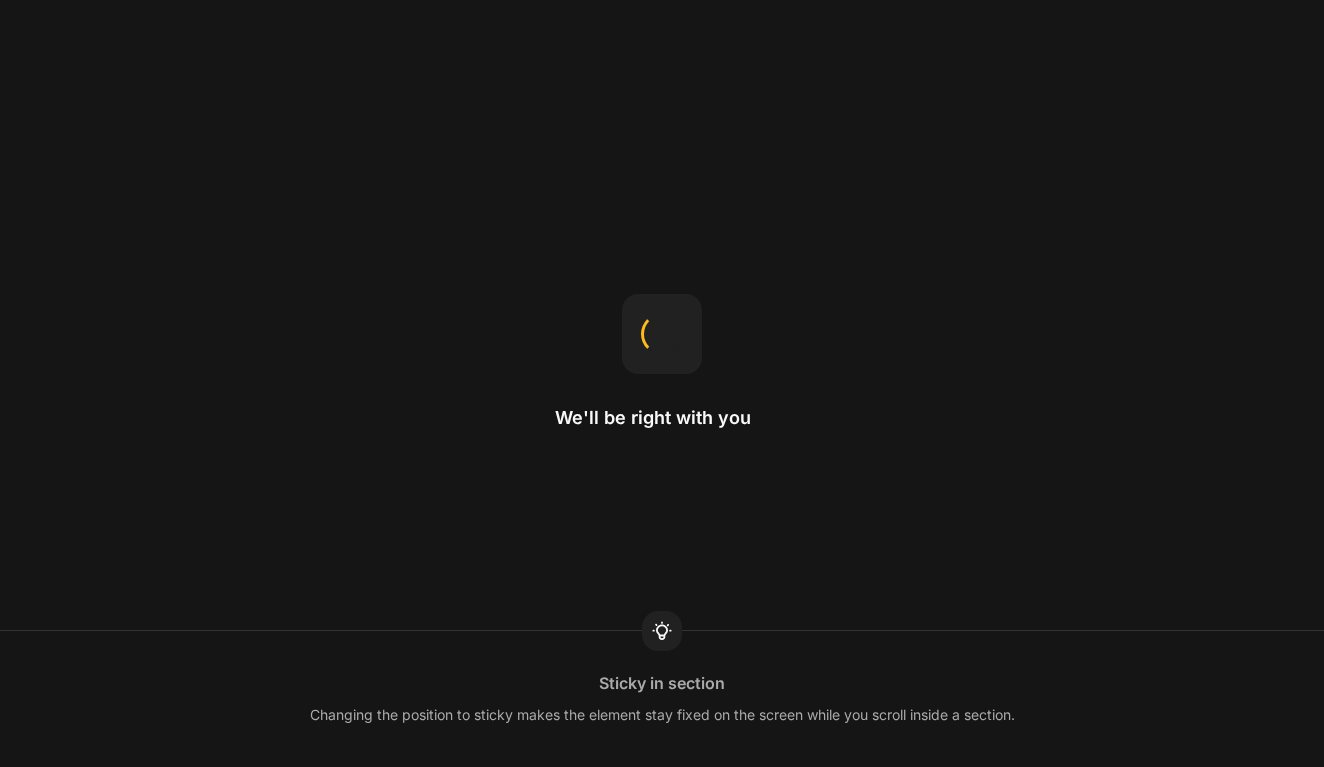 scroll, scrollTop: 0, scrollLeft: 0, axis: both 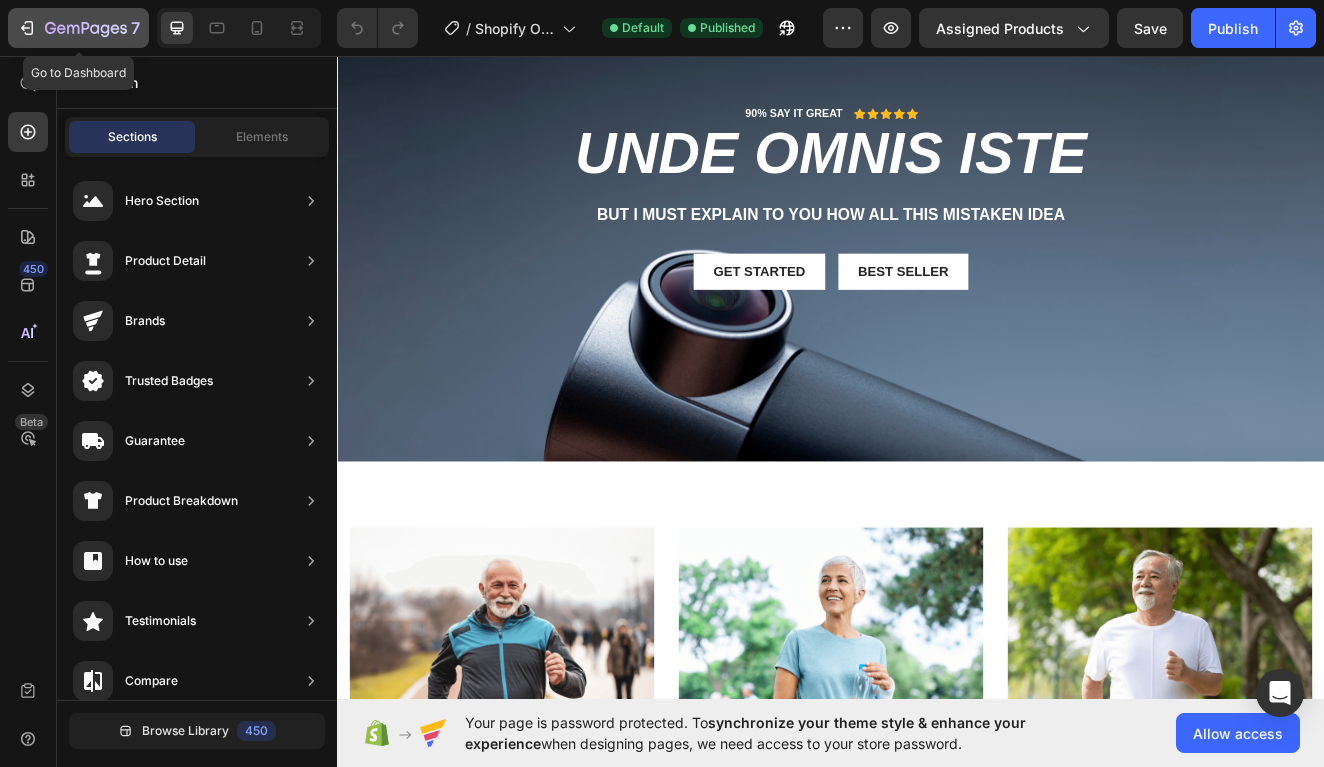 click on "7" 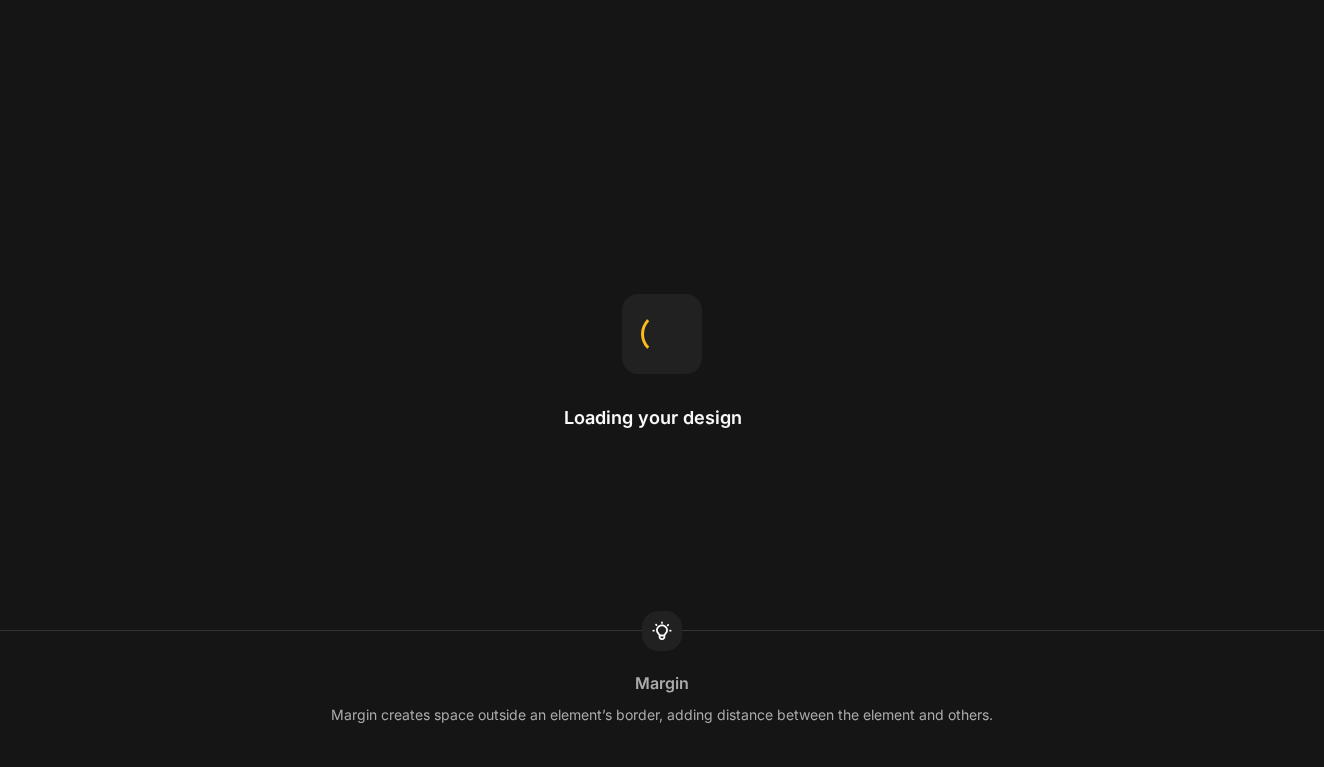 scroll, scrollTop: 0, scrollLeft: 0, axis: both 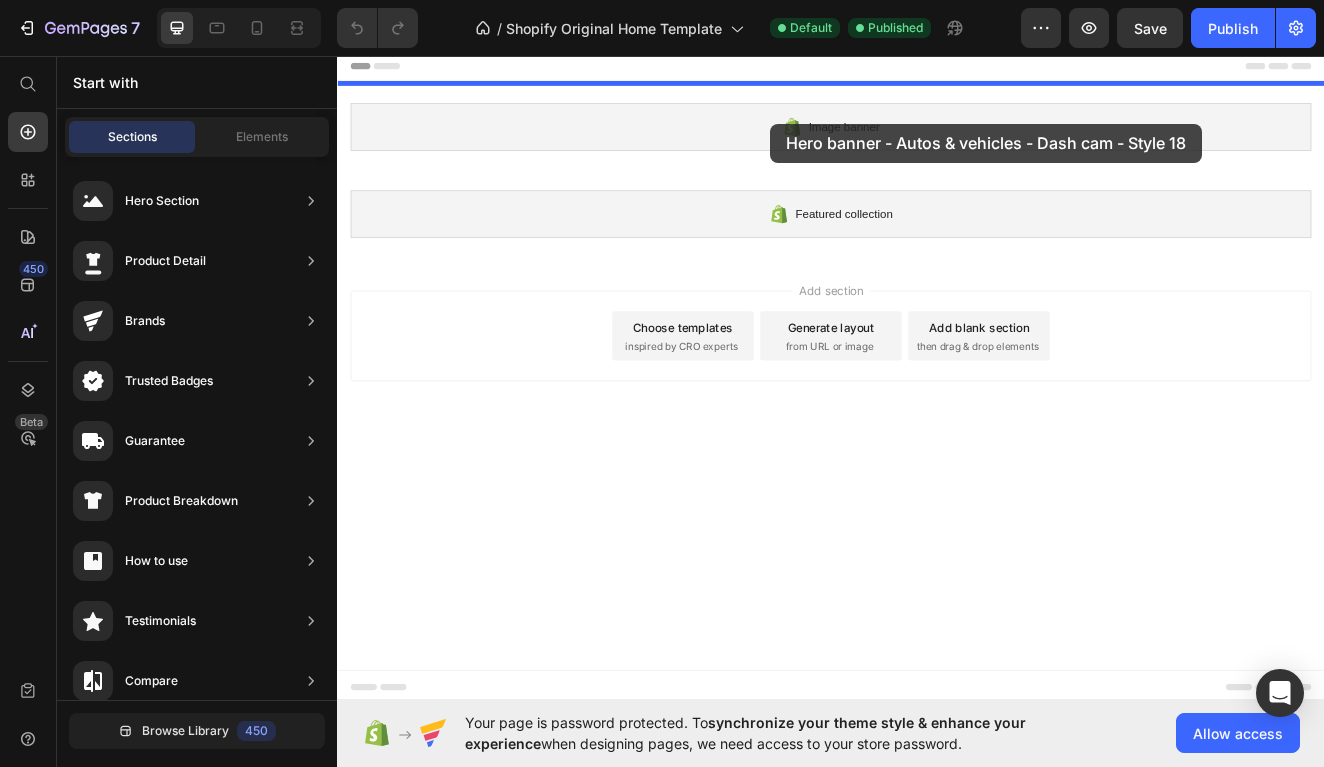 drag, startPoint x: 826, startPoint y: 473, endPoint x: 815, endPoint y: 94, distance: 379.1596 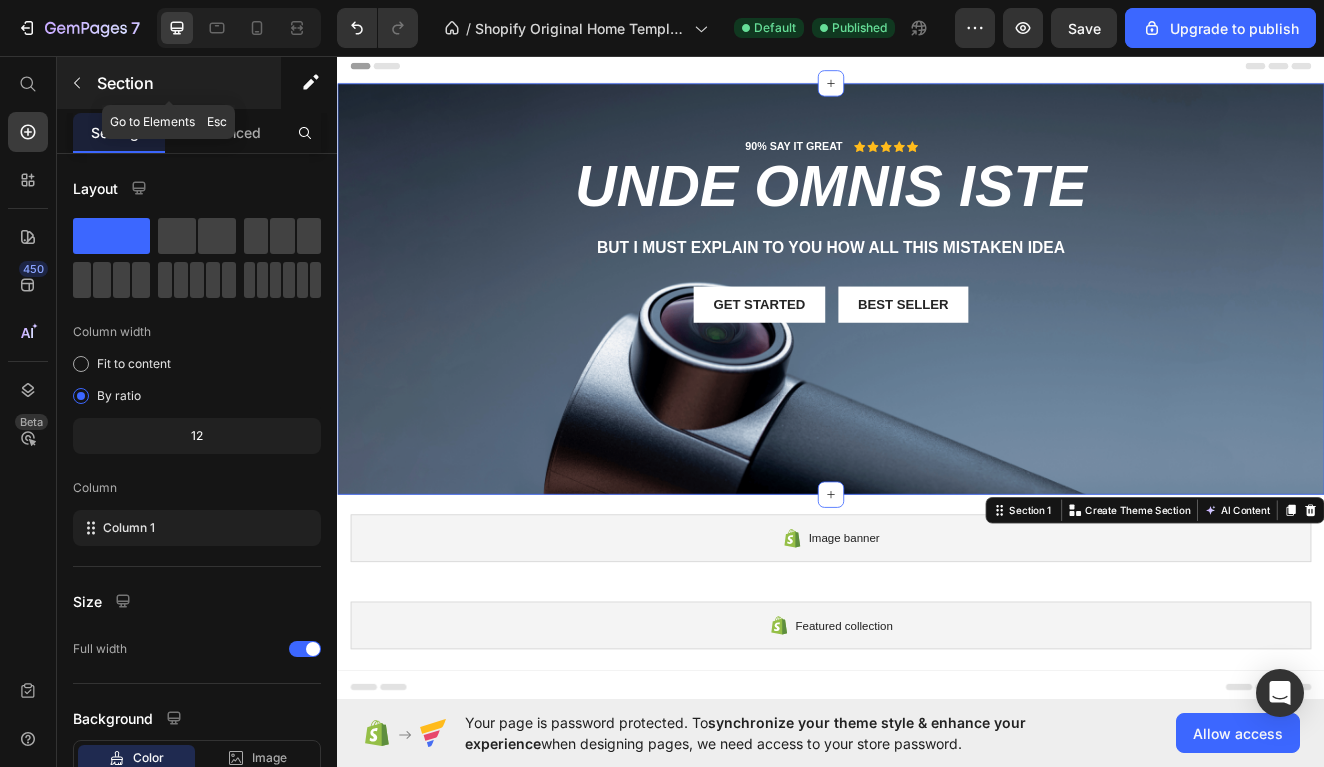 click 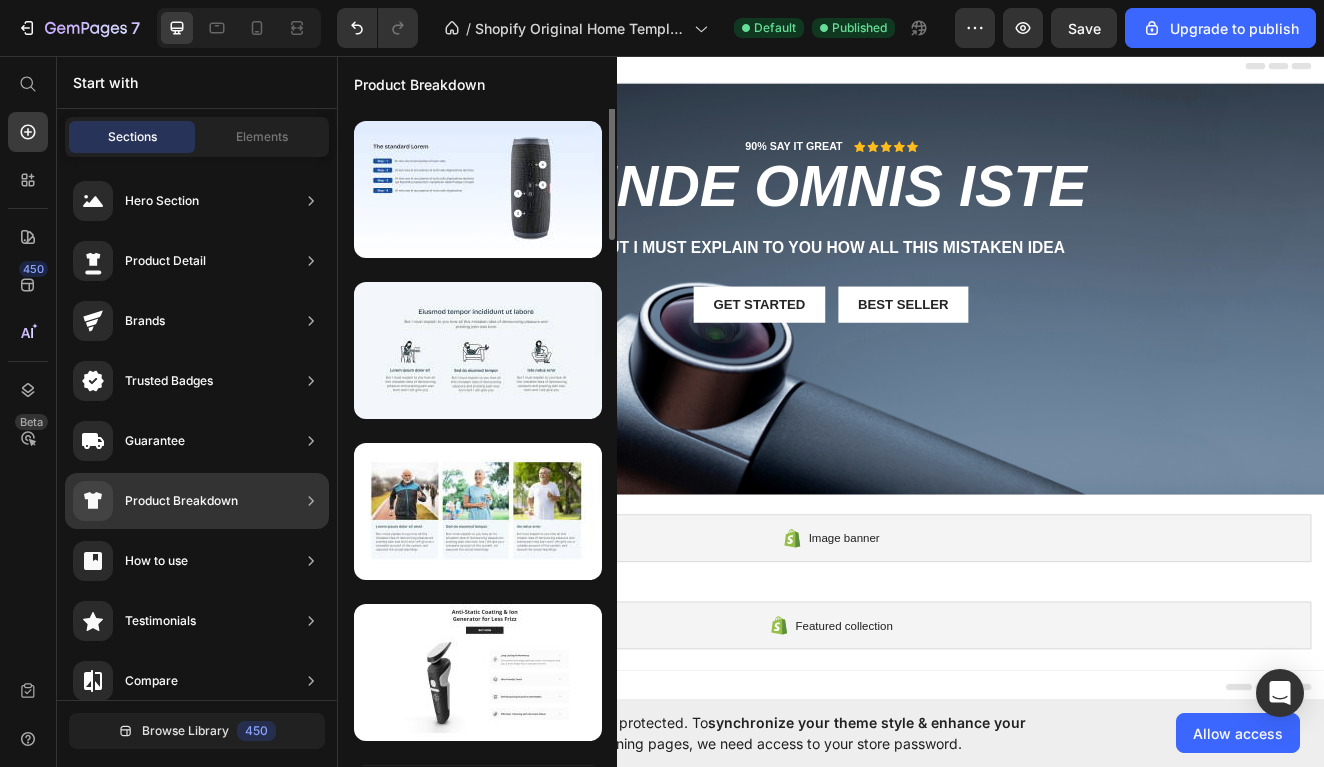 scroll, scrollTop: 683, scrollLeft: 0, axis: vertical 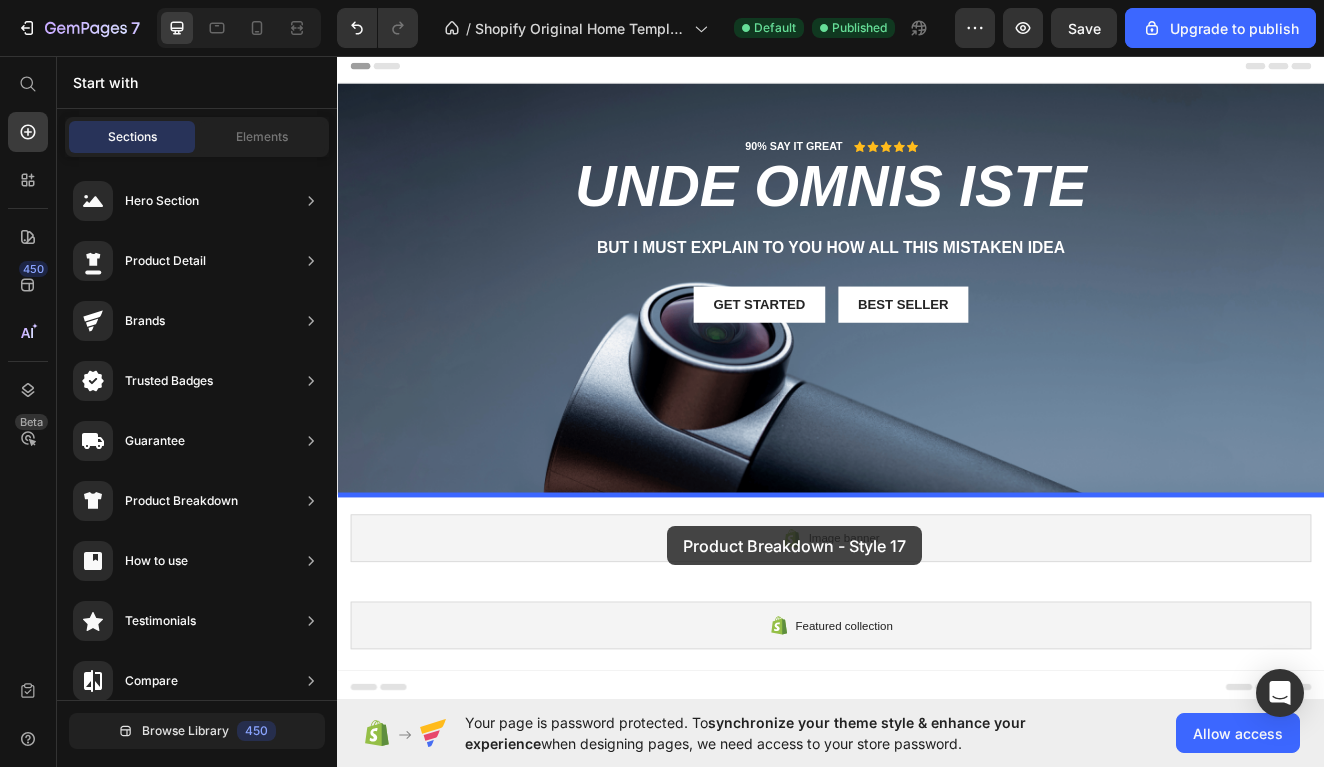 drag, startPoint x: 818, startPoint y: 327, endPoint x: 735, endPoint y: 627, distance: 311.27 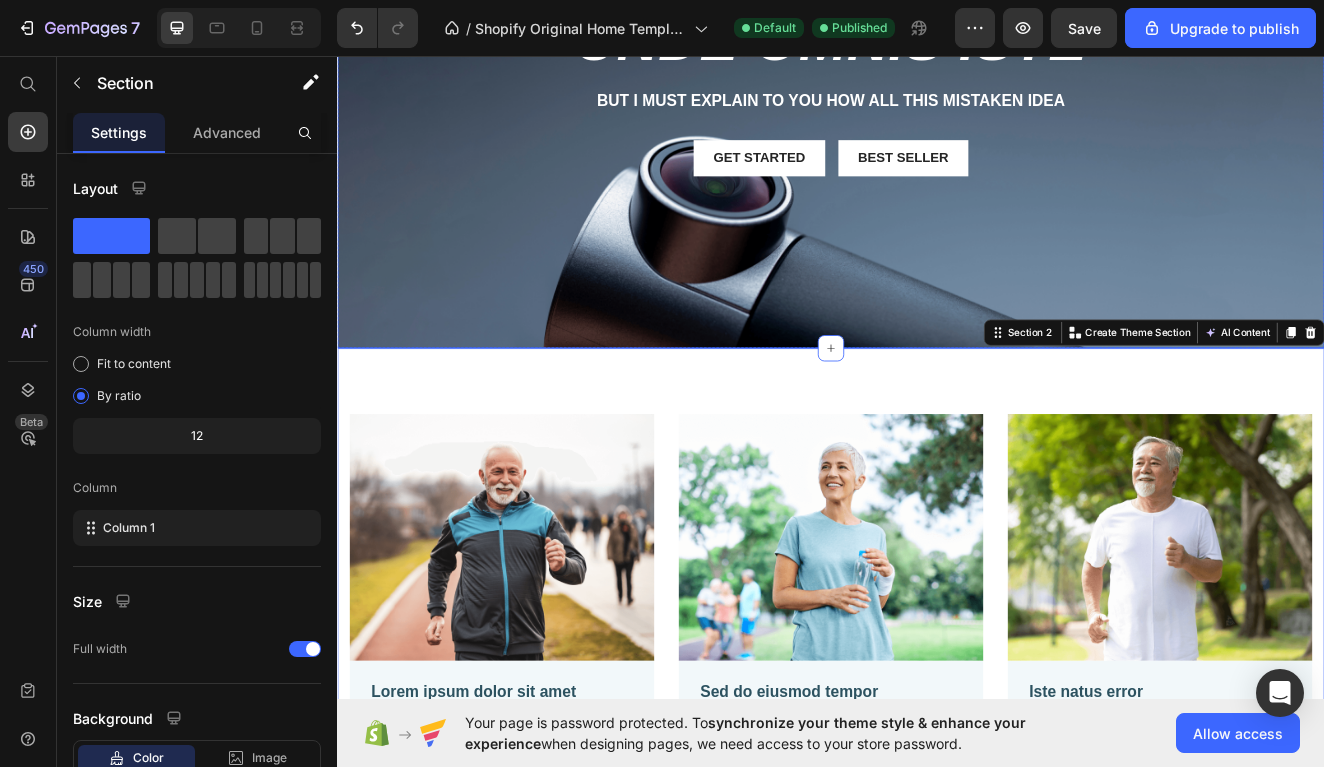 scroll, scrollTop: 321, scrollLeft: 0, axis: vertical 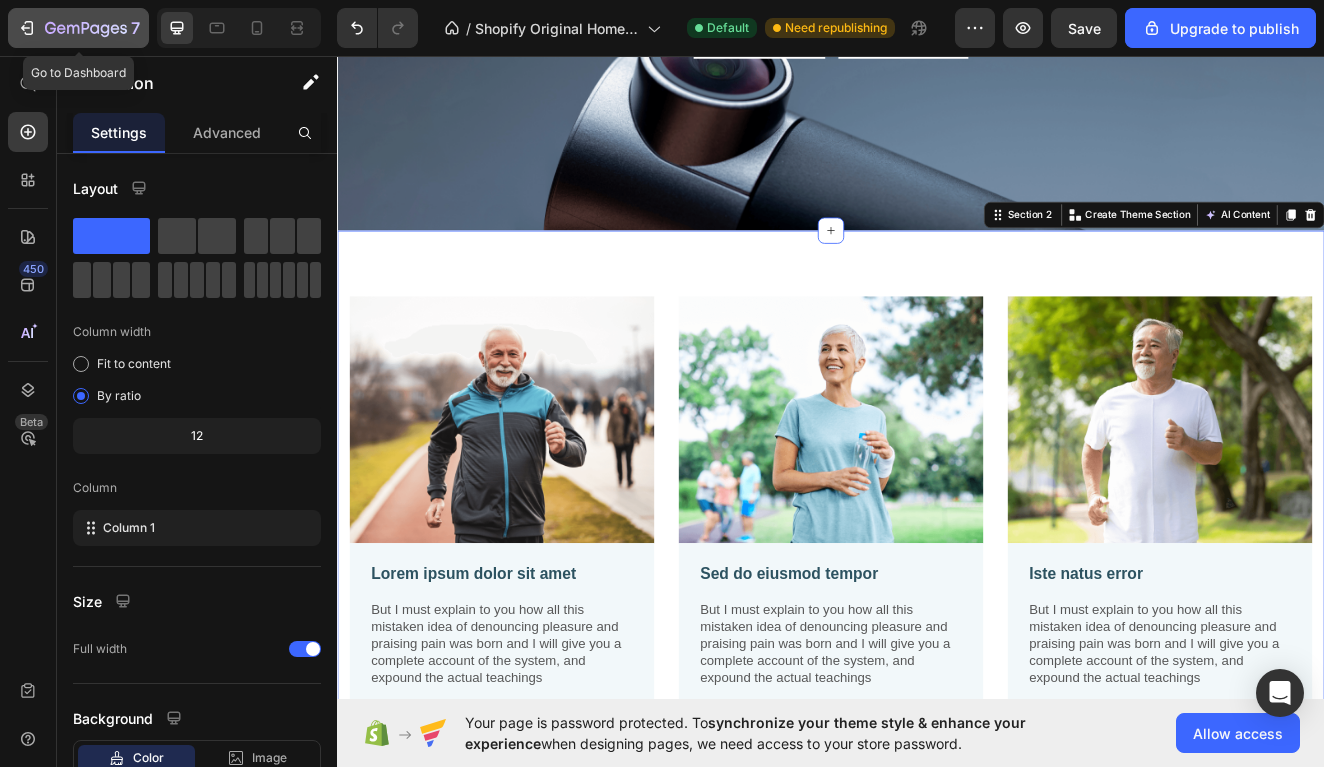 click 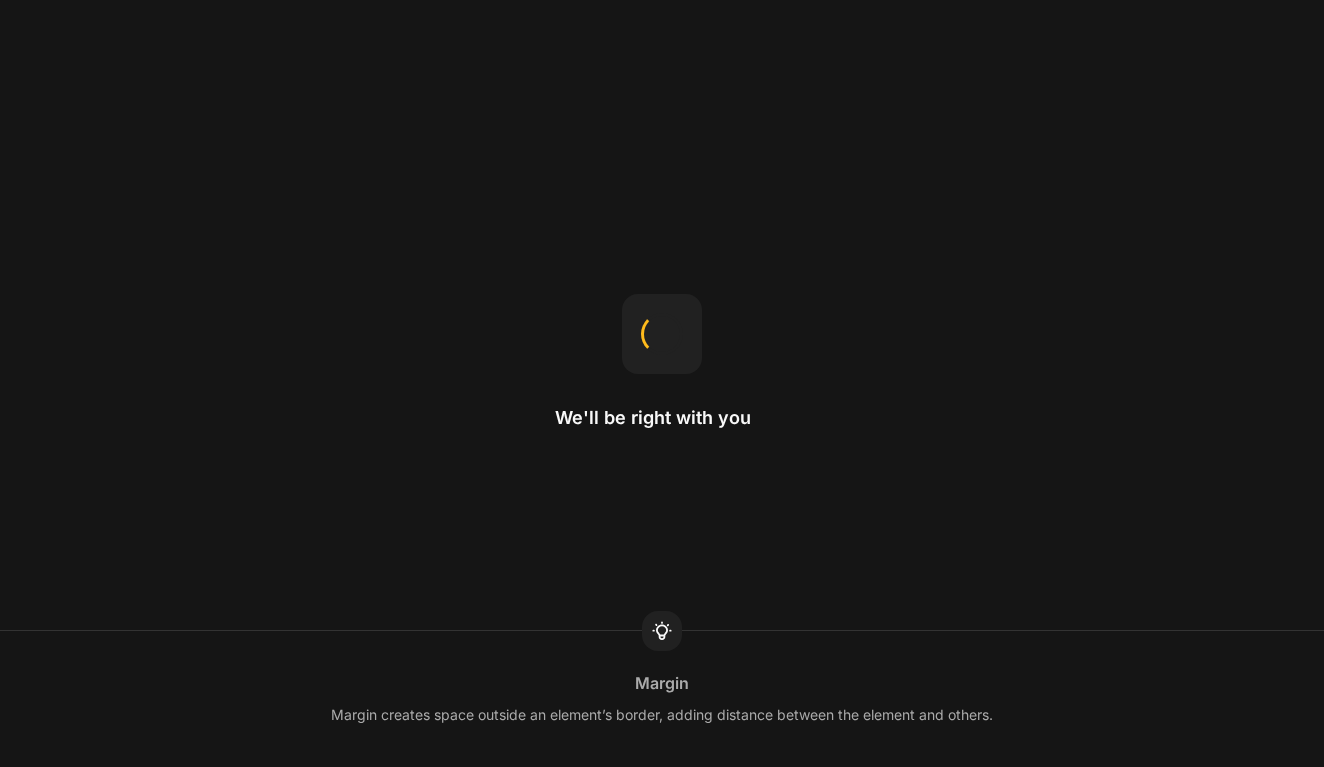 scroll, scrollTop: 0, scrollLeft: 0, axis: both 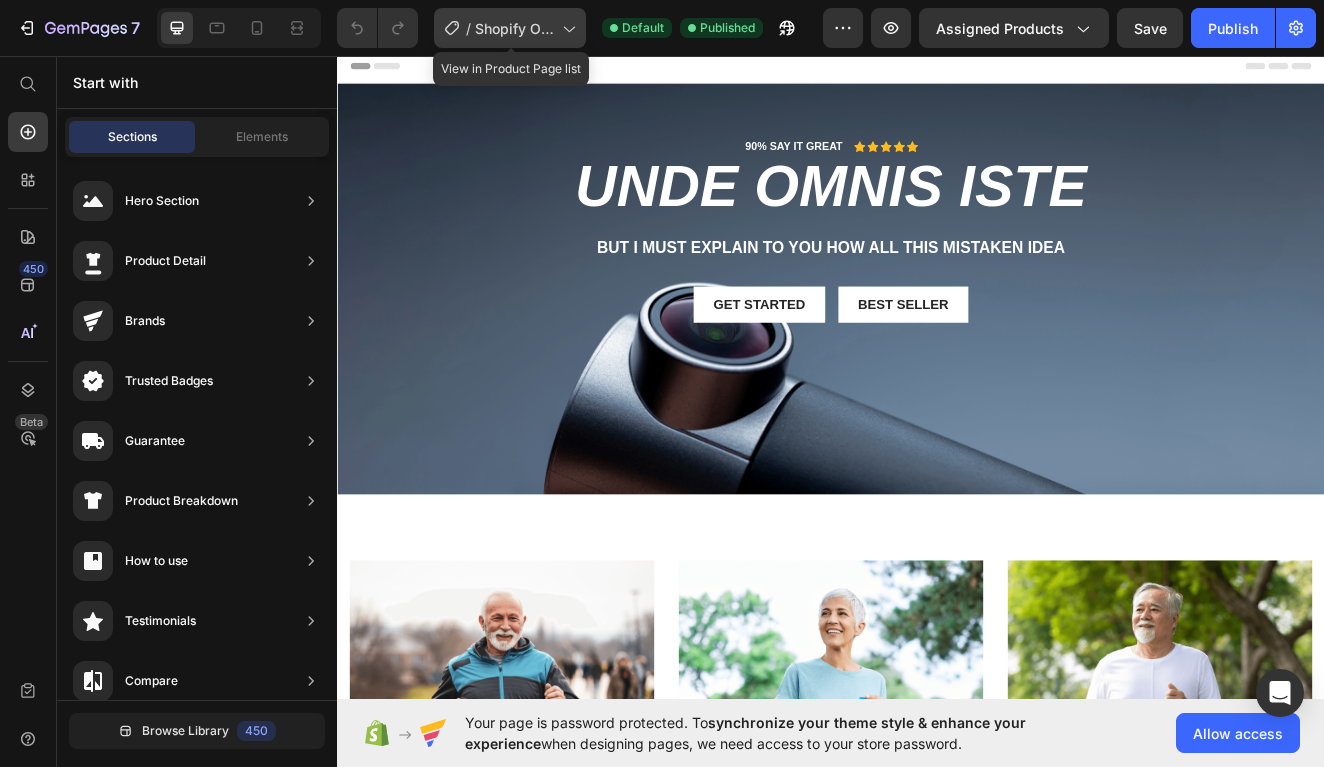 click on "Shopify Original Product Template" at bounding box center [514, 28] 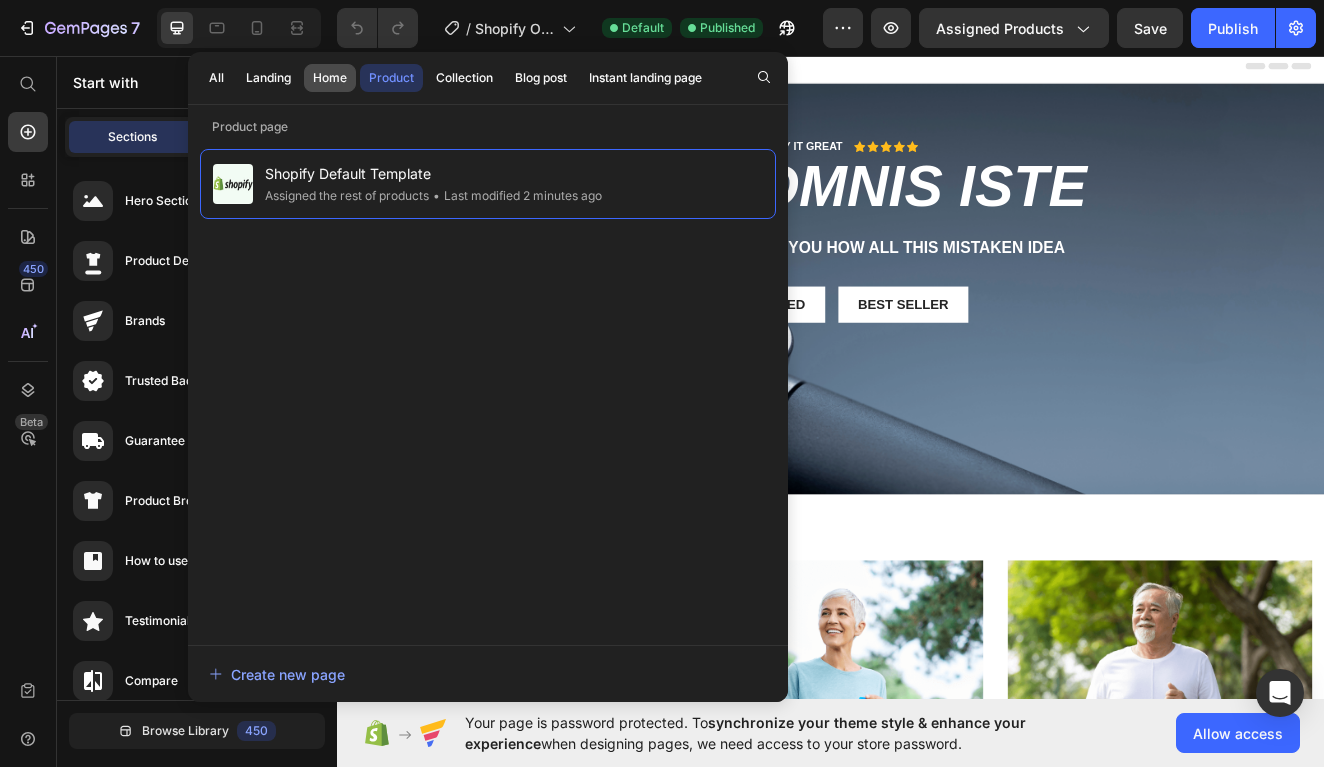 click on "Home" at bounding box center (330, 78) 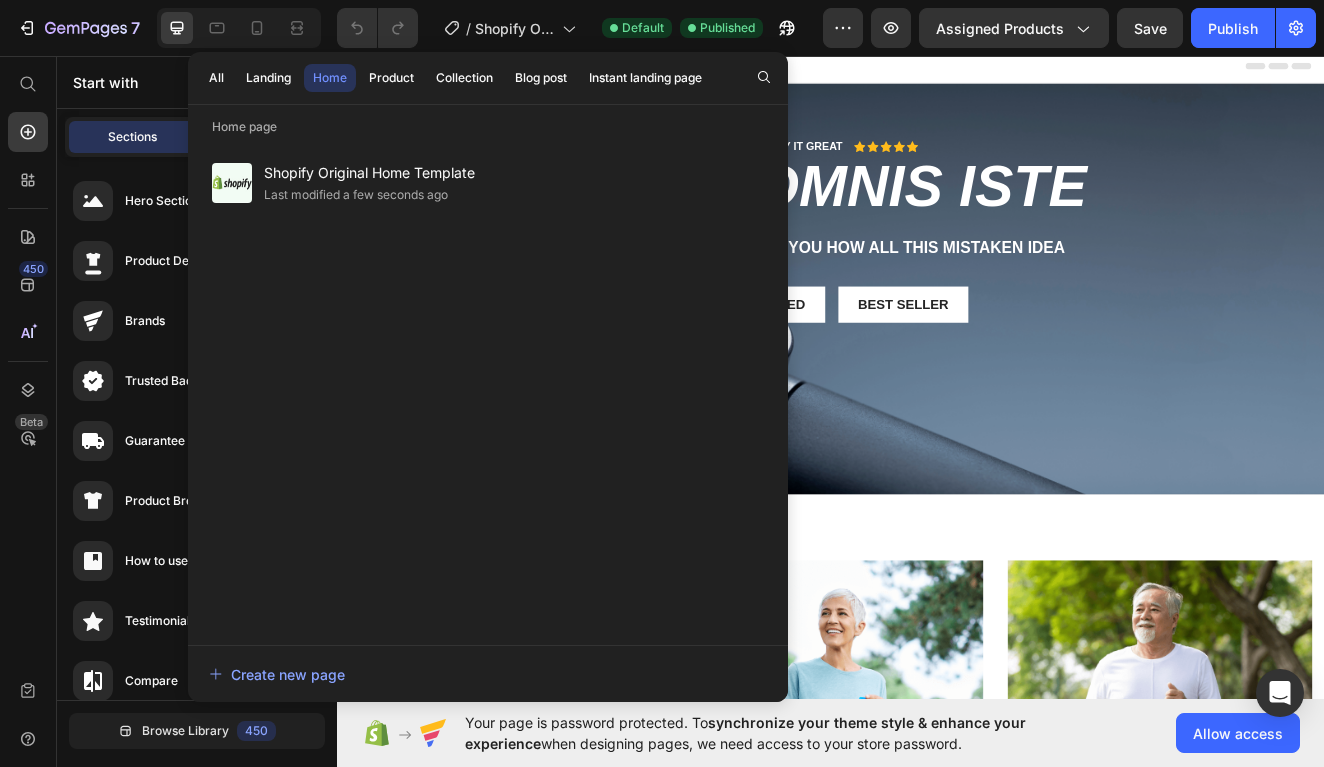 click on "Shopify Original Home Template Last modified a few seconds ago" at bounding box center (488, 387) 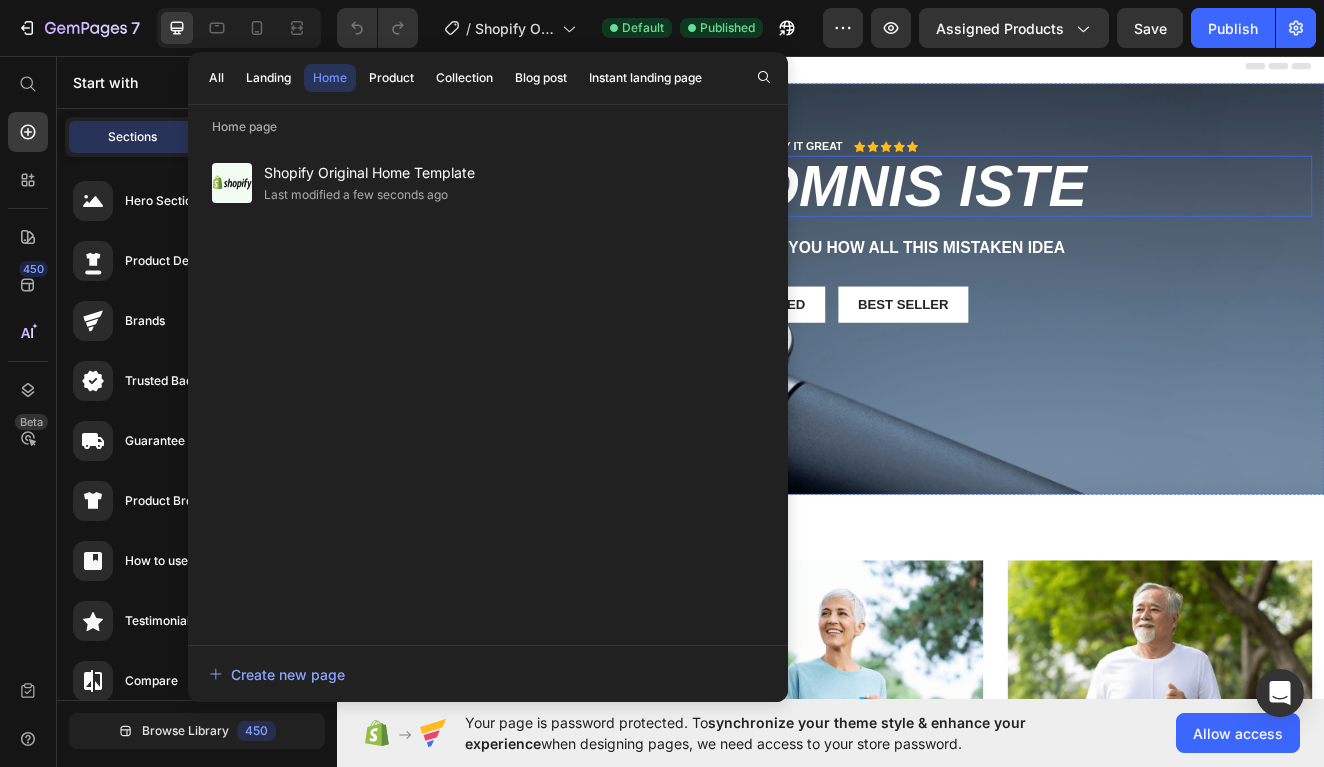 click on "unde omnis iste" at bounding box center [937, 215] 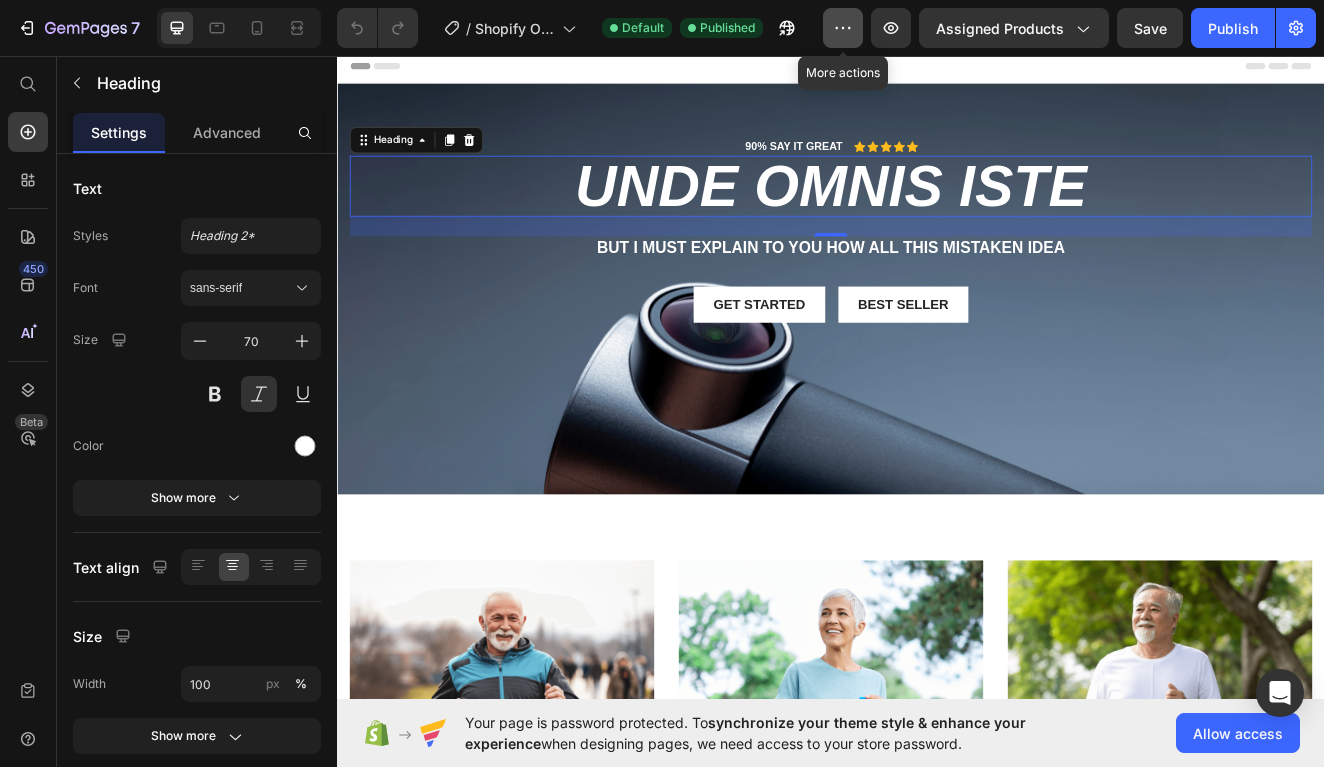 click 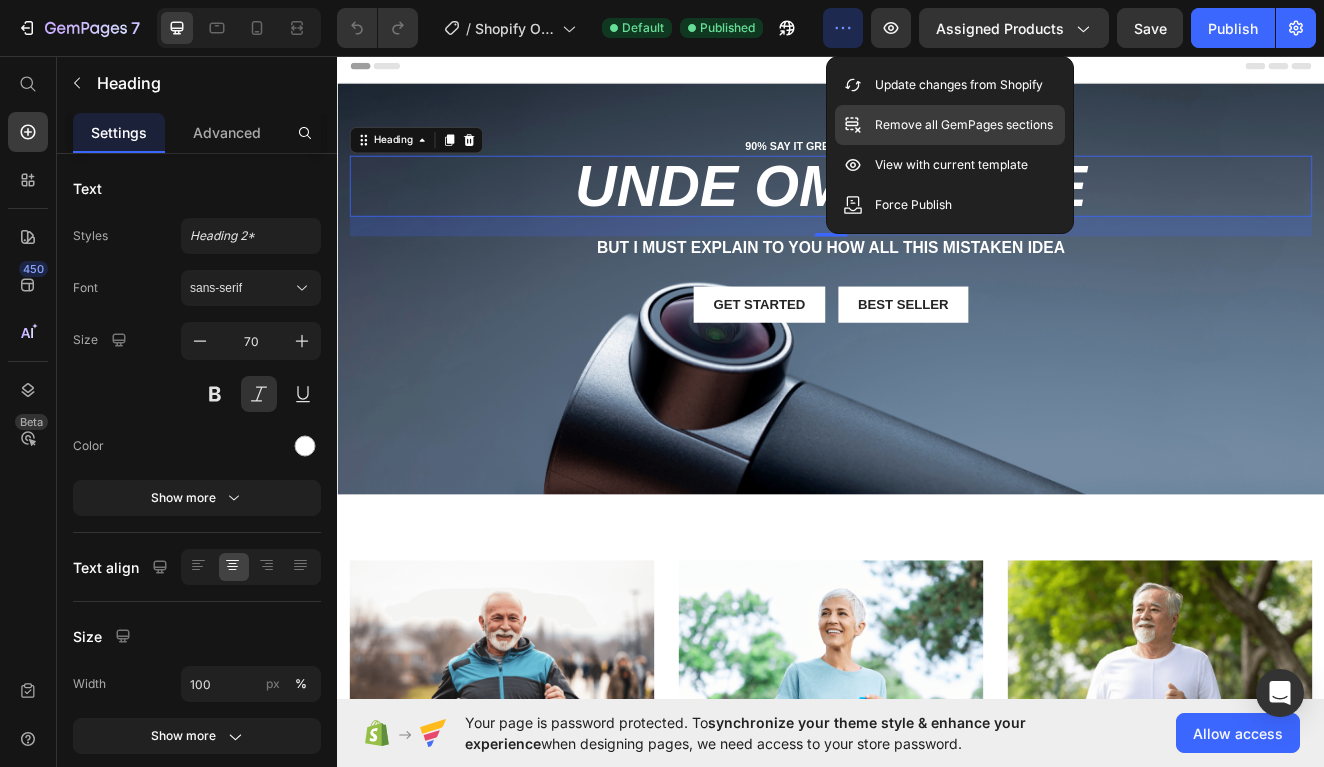 click on "Remove all GemPages sections" at bounding box center [964, 125] 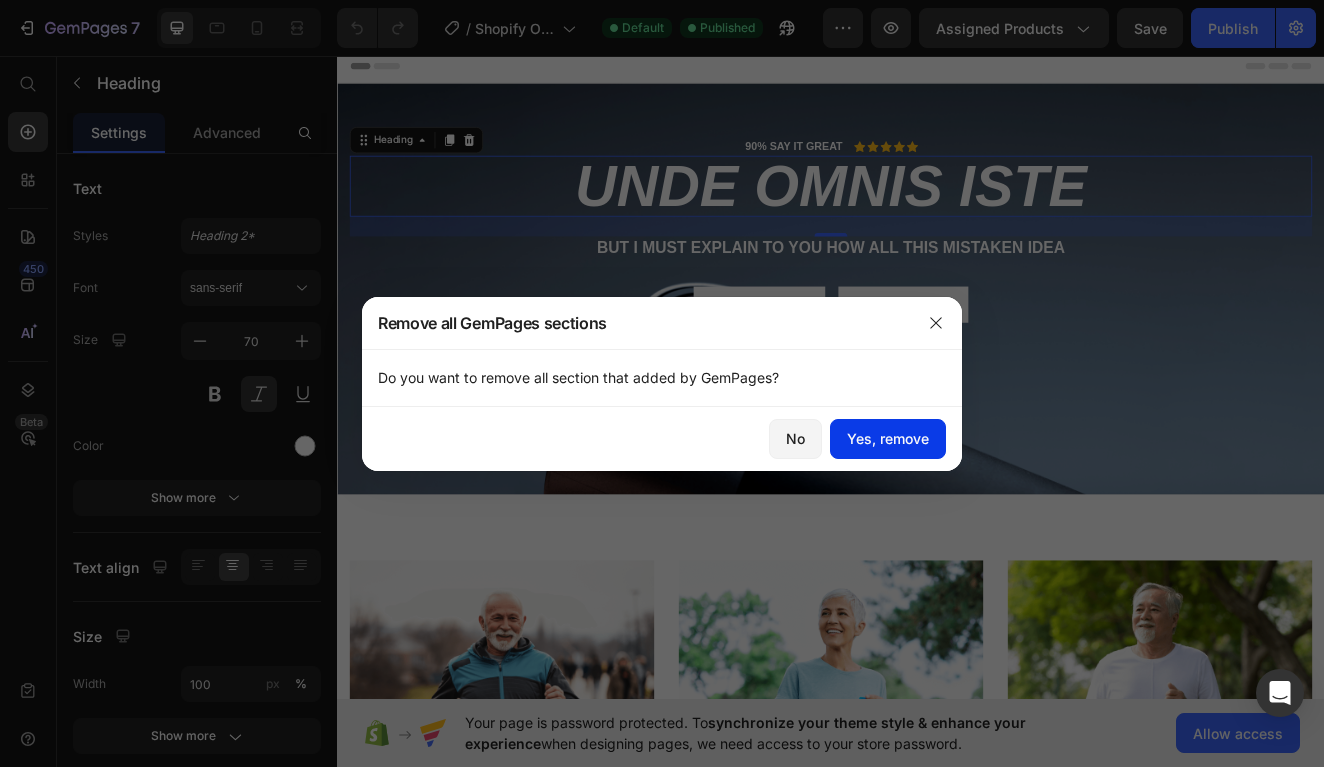click on "Yes, remove" at bounding box center (888, 438) 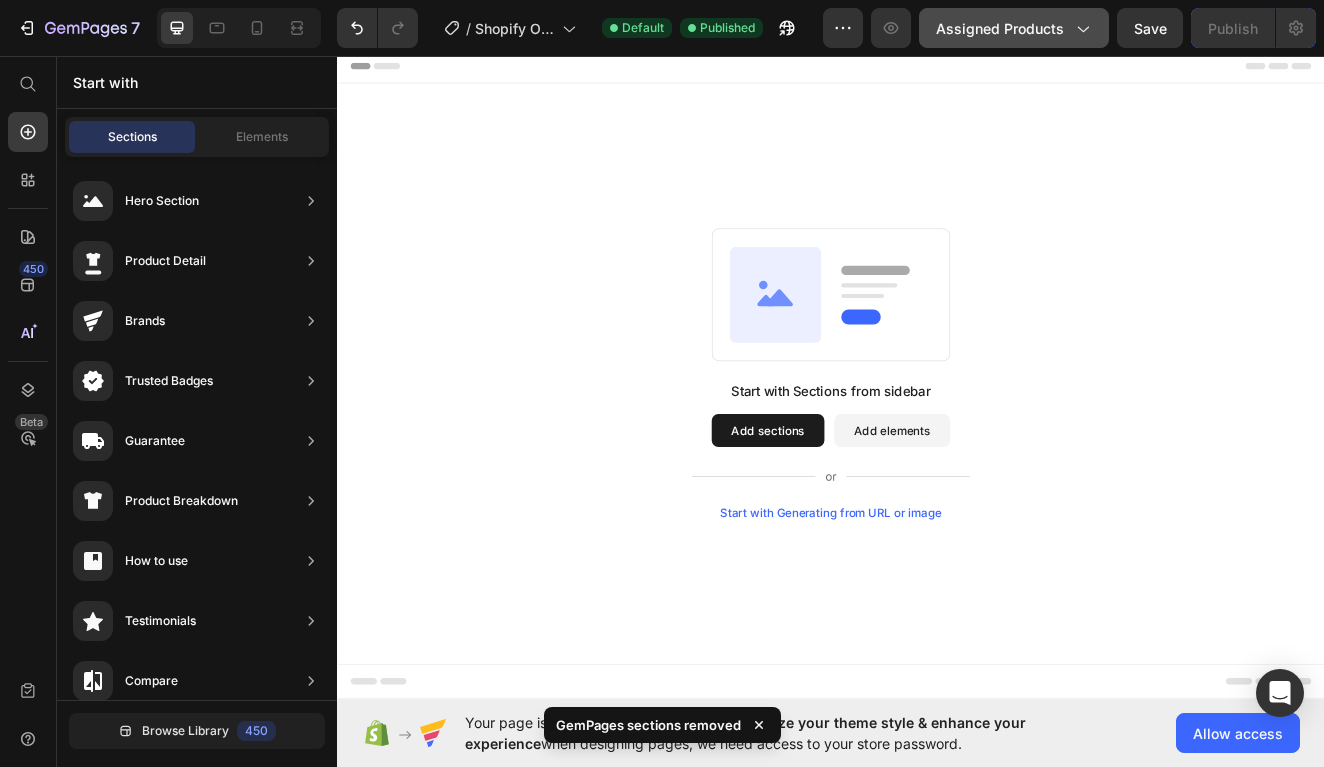 click on "Assigned Products" 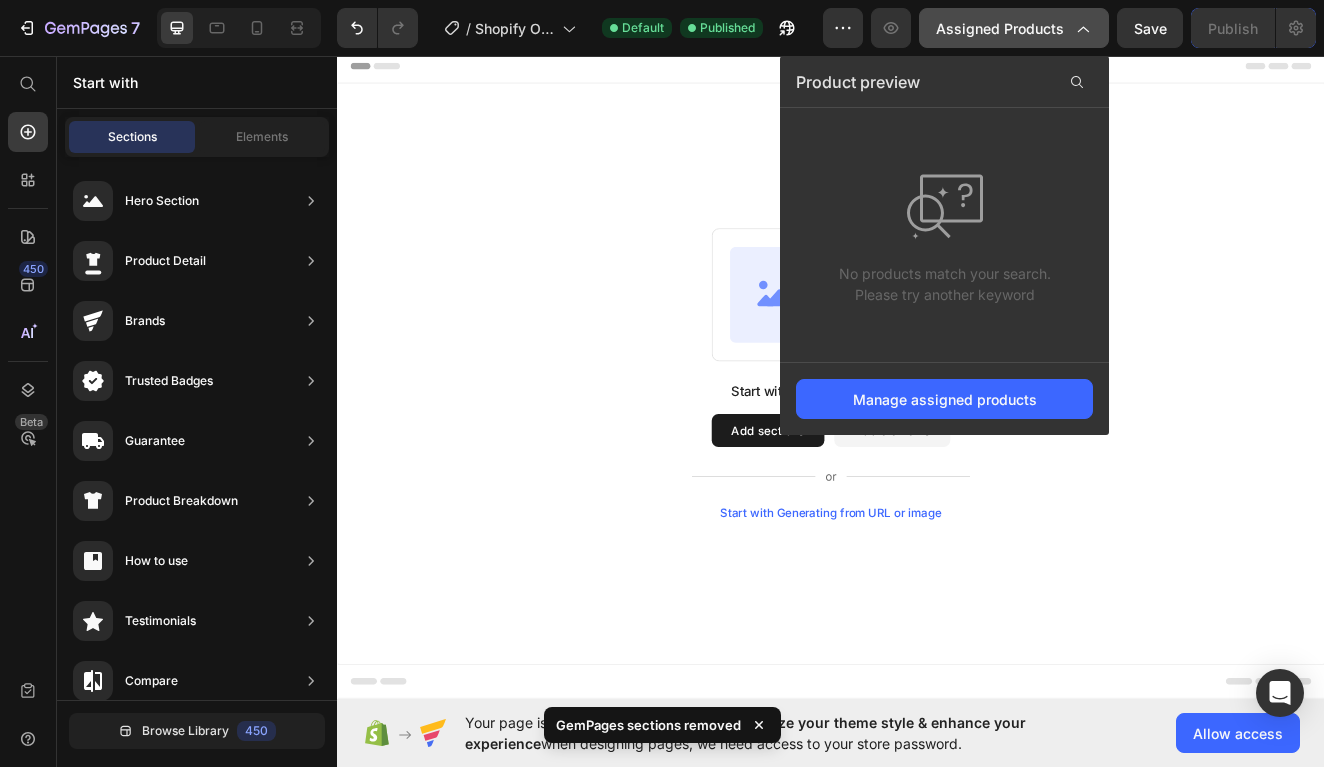 click on "Assigned Products" 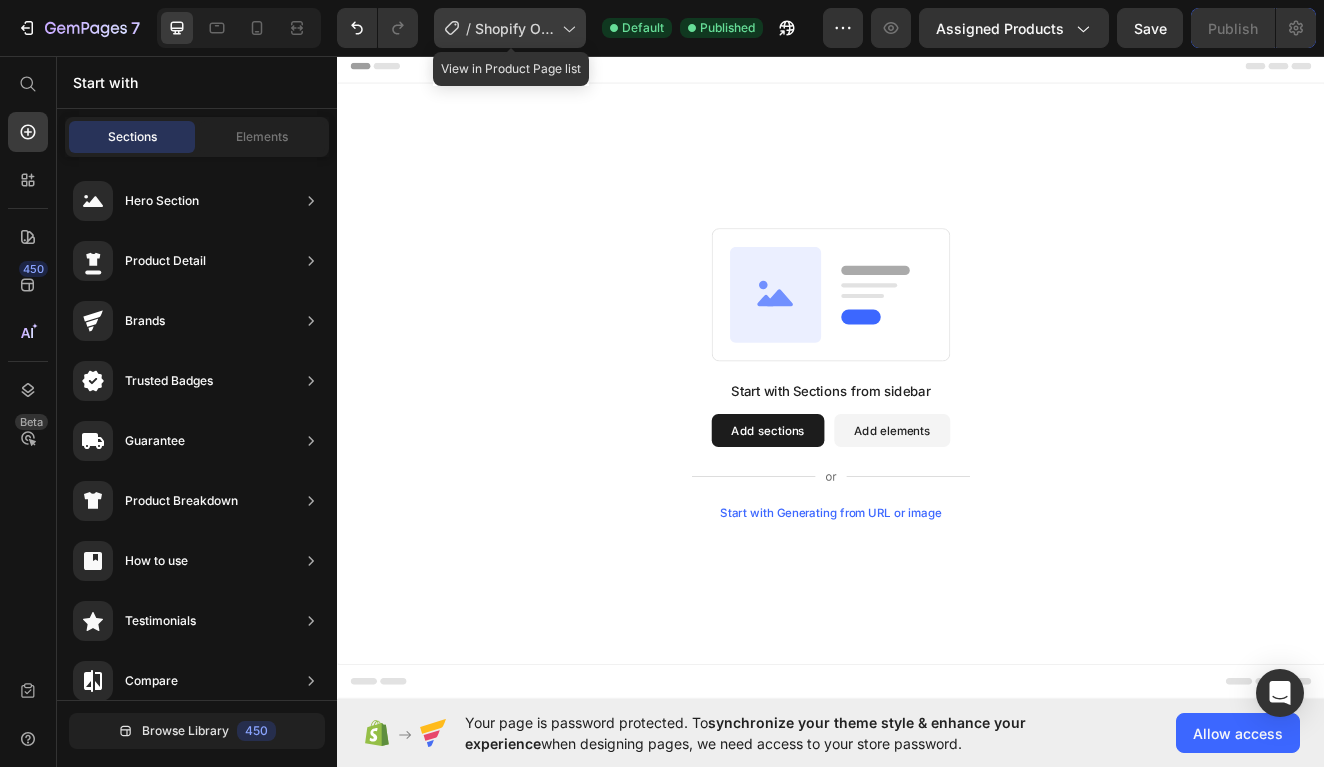 click on "Shopify Original Product Template" at bounding box center (514, 28) 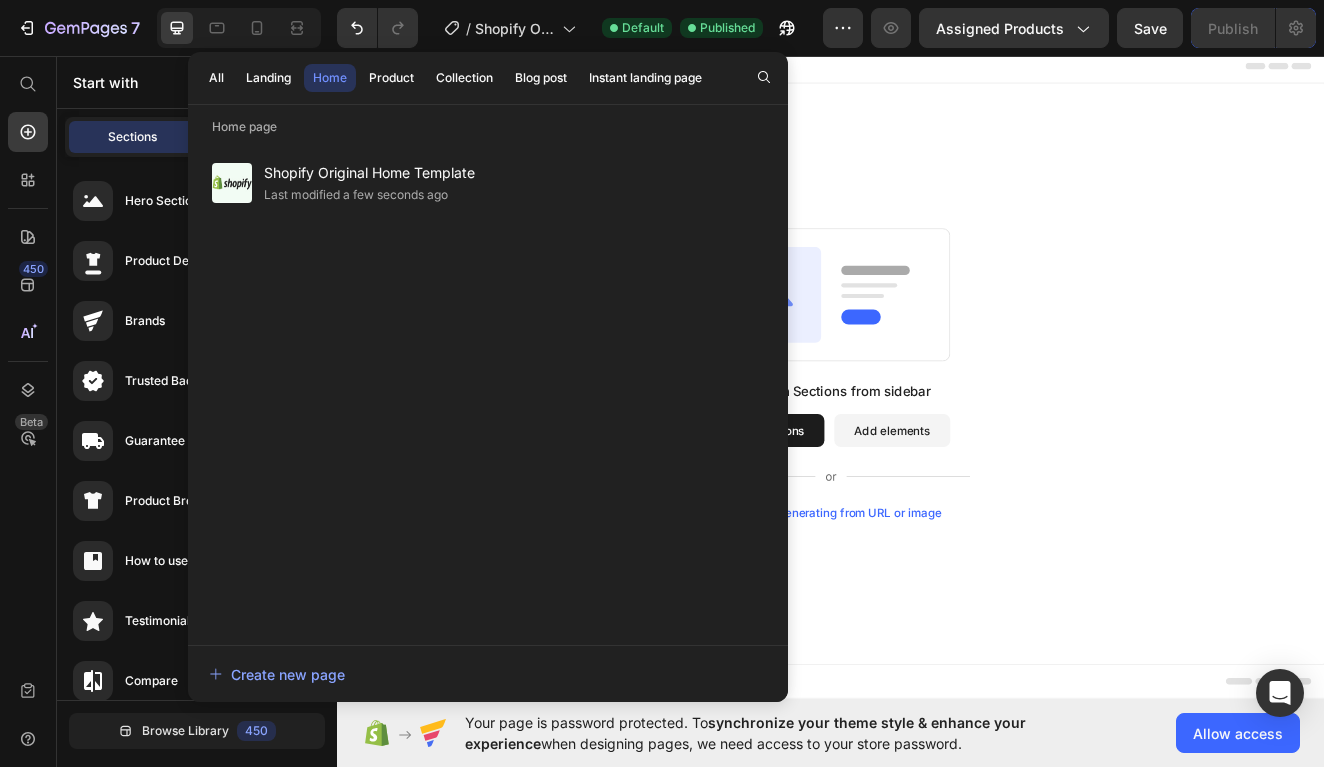 click on "All Landing Home Product Collection Blog post Instant landing page" at bounding box center [455, 78] 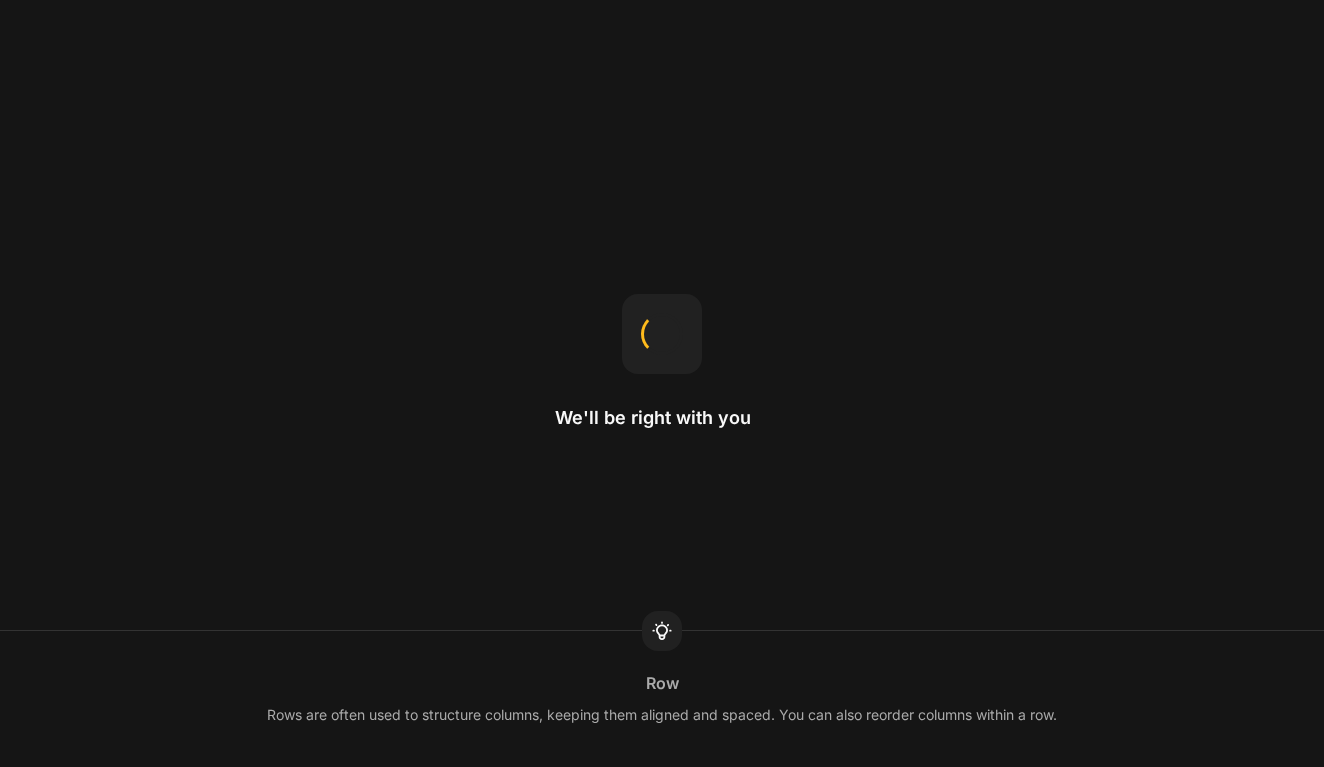 scroll, scrollTop: 0, scrollLeft: 0, axis: both 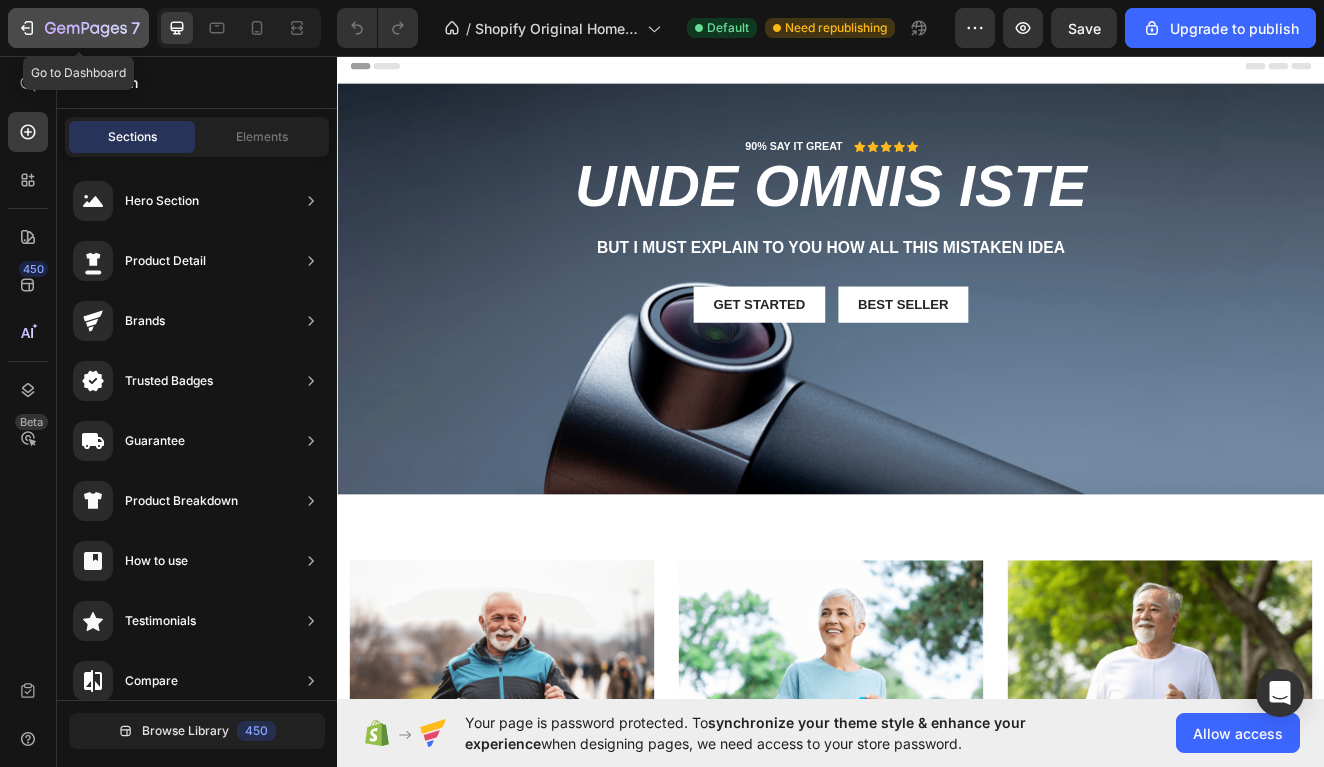 click 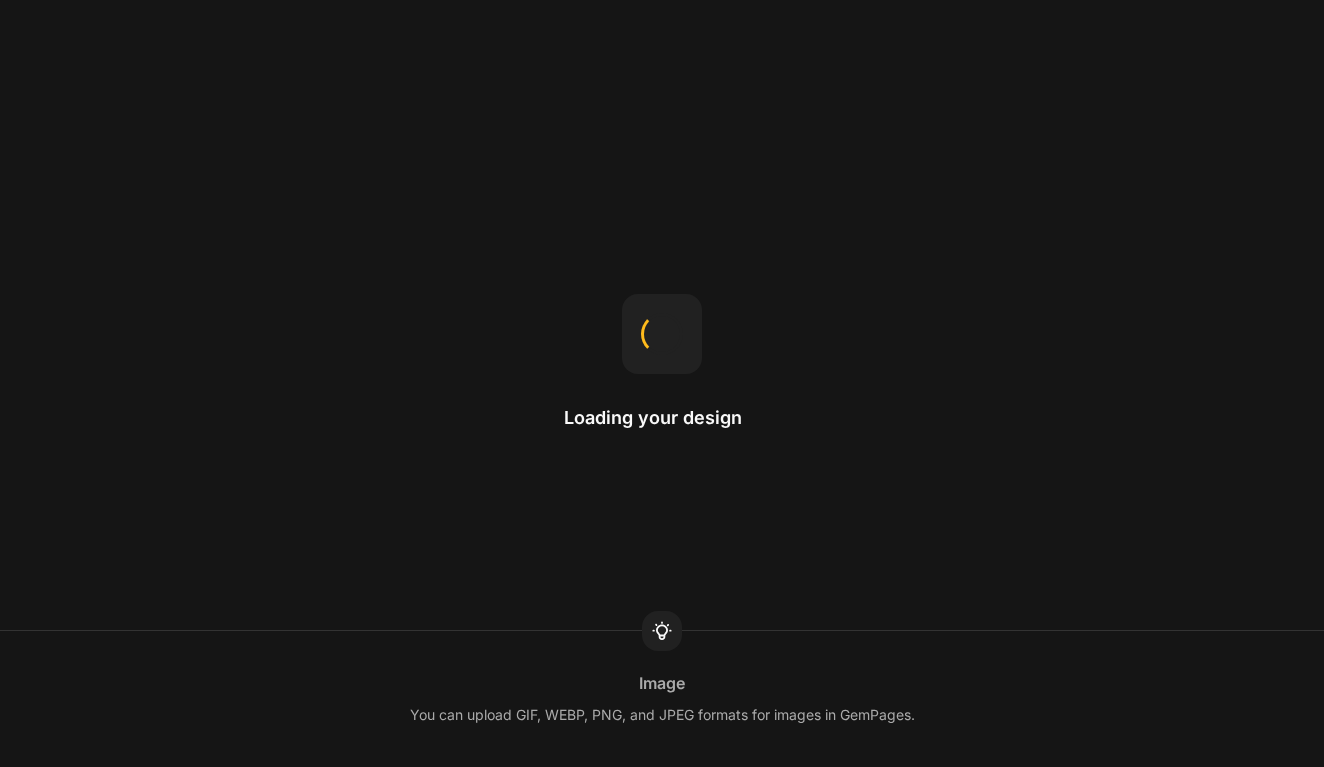 scroll, scrollTop: 0, scrollLeft: 0, axis: both 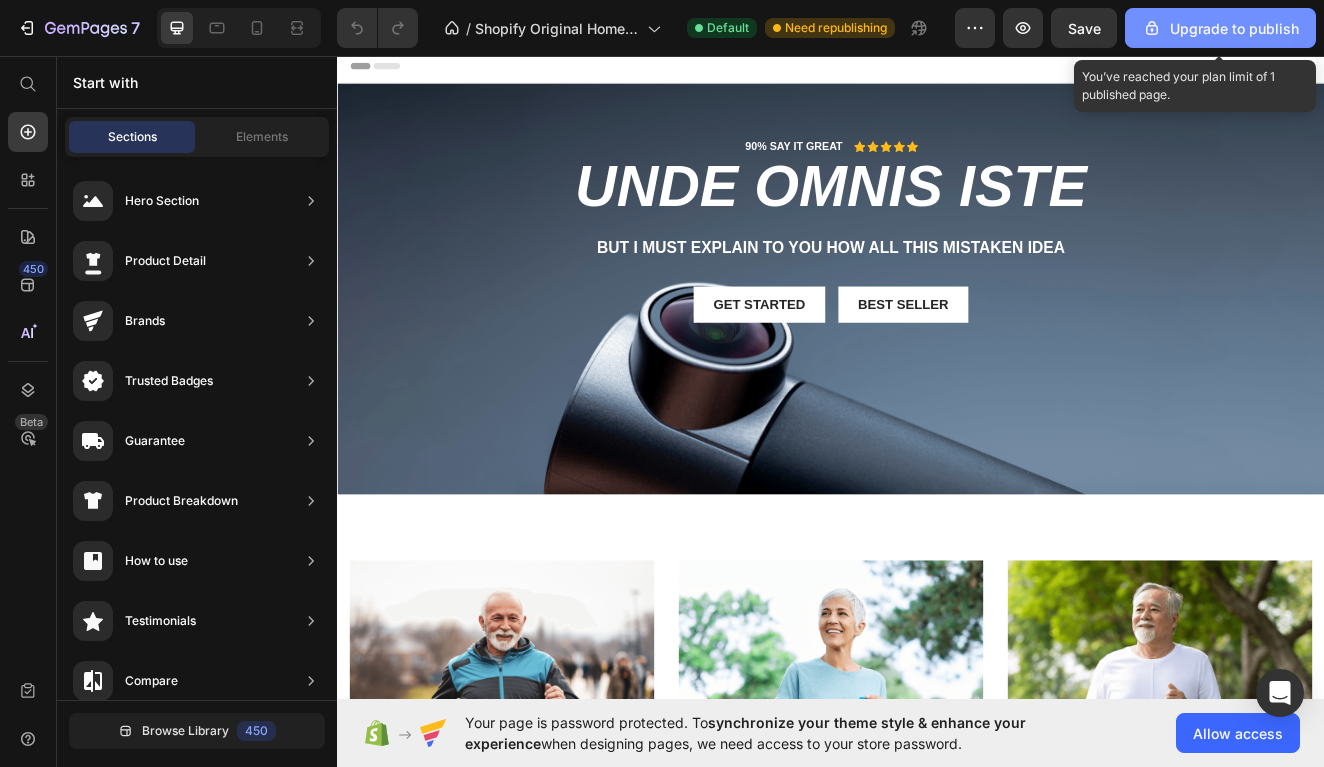 click on "Upgrade to publish" 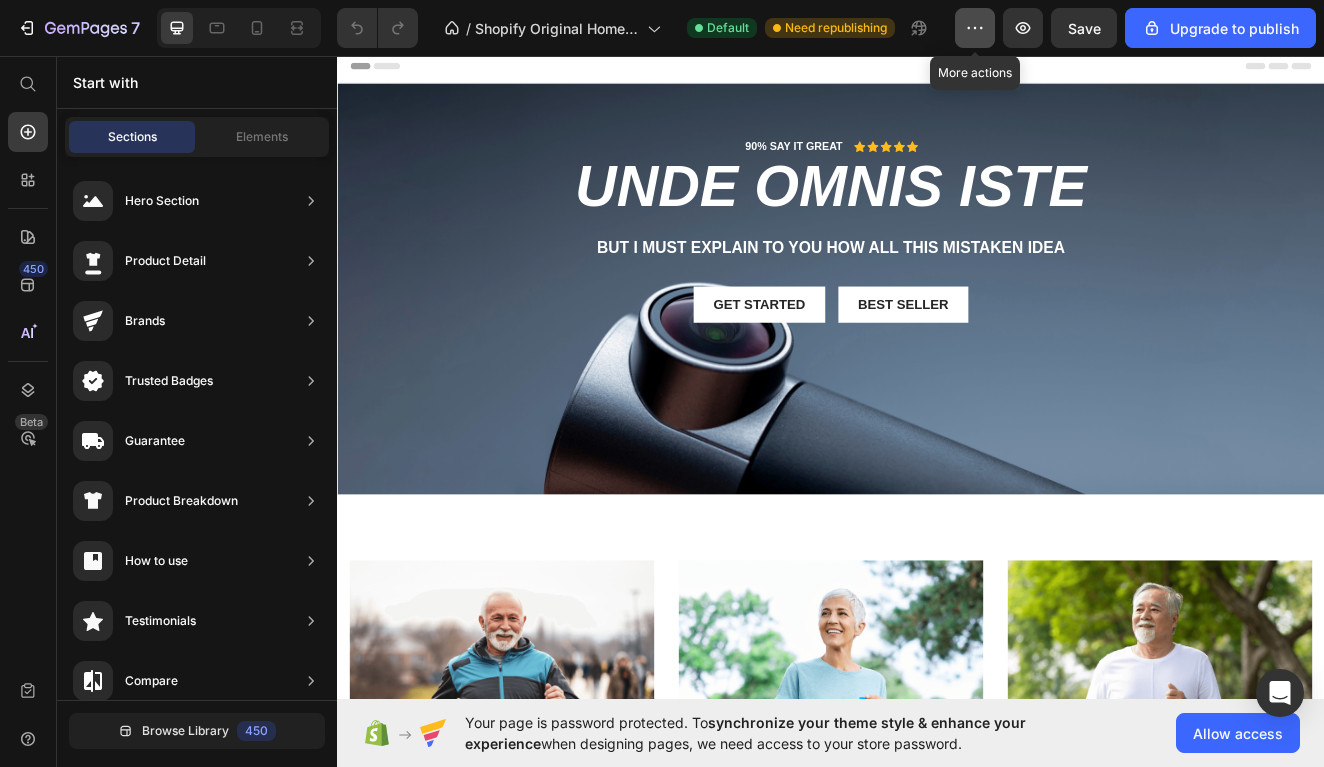 click 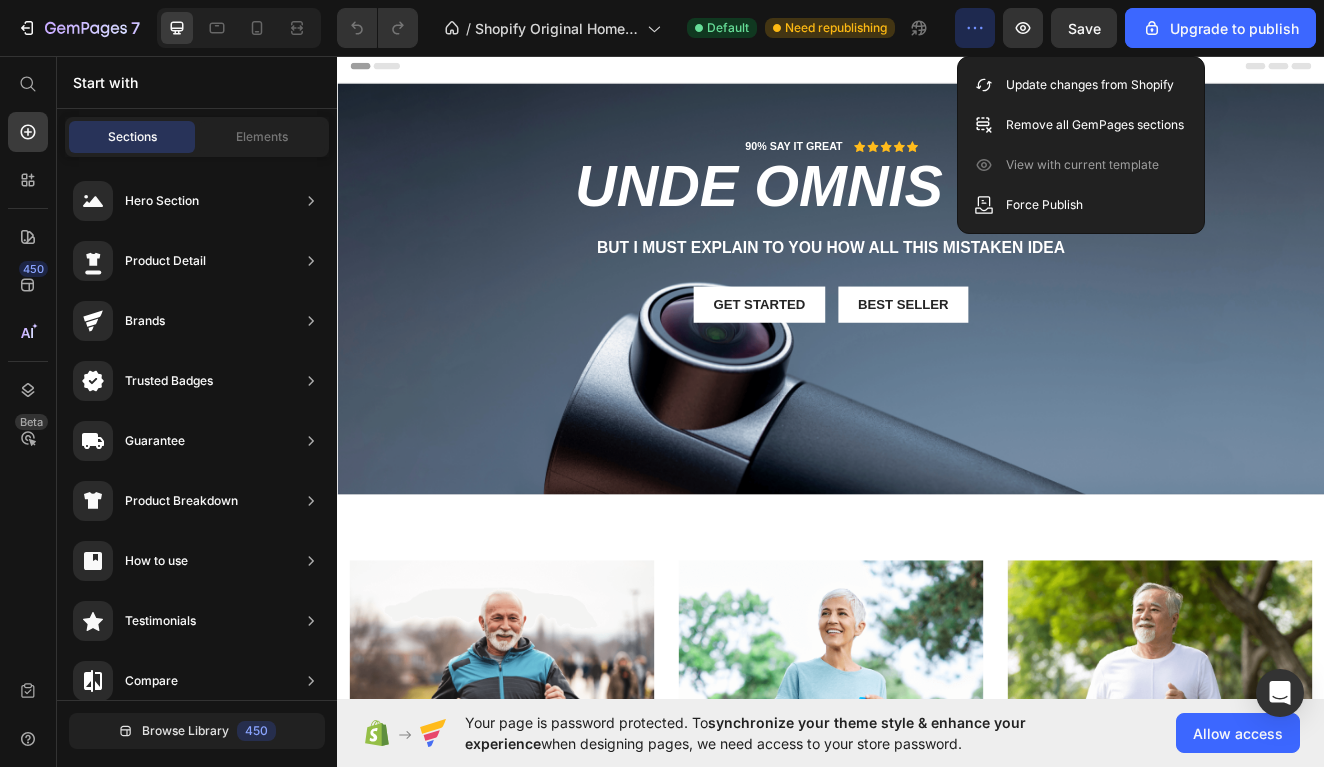 click 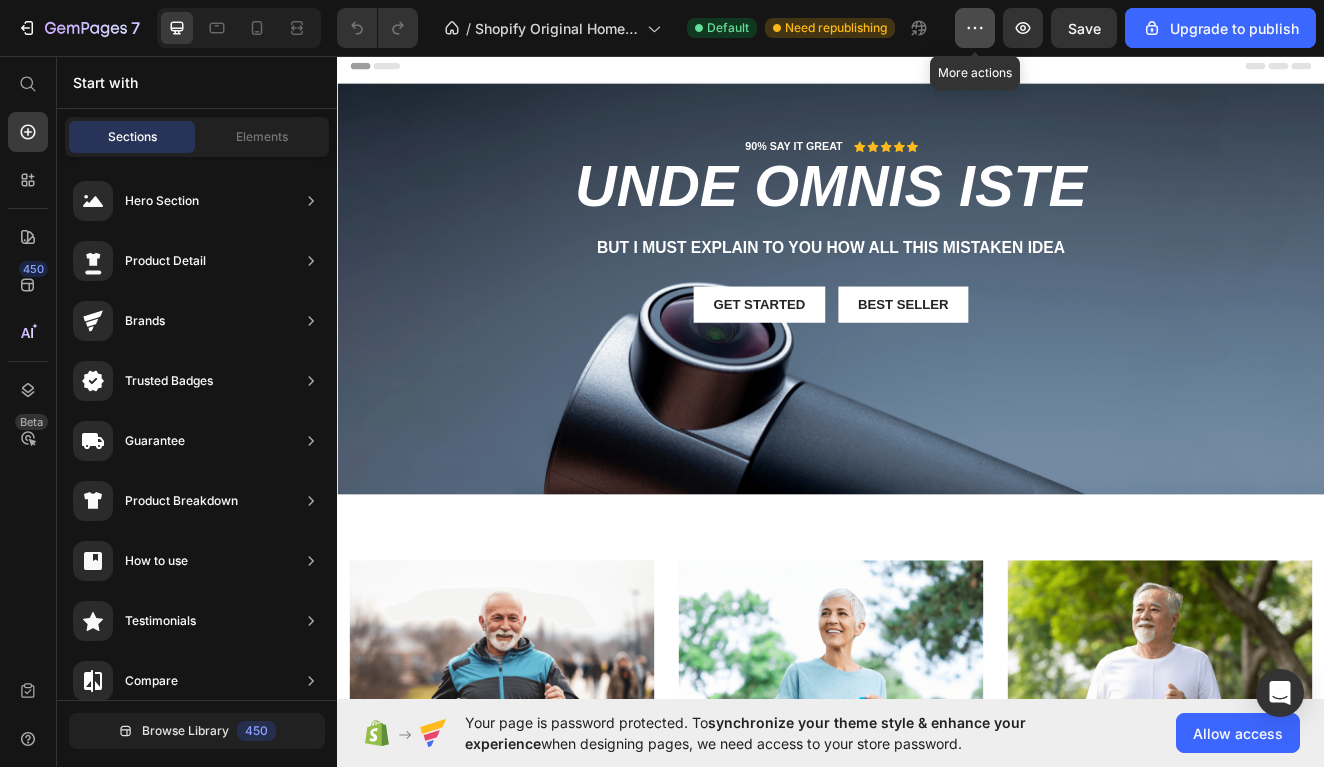 click 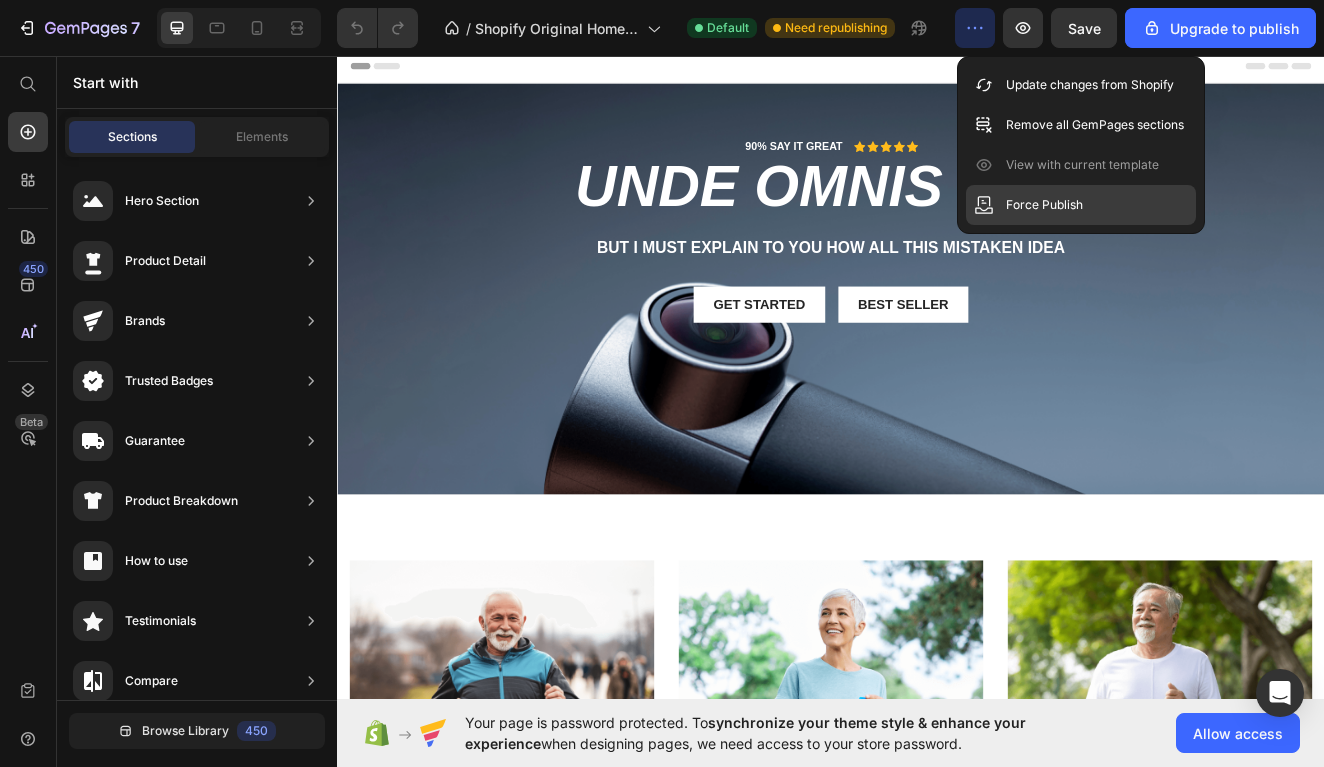 click on "Force Publish" at bounding box center (1044, 205) 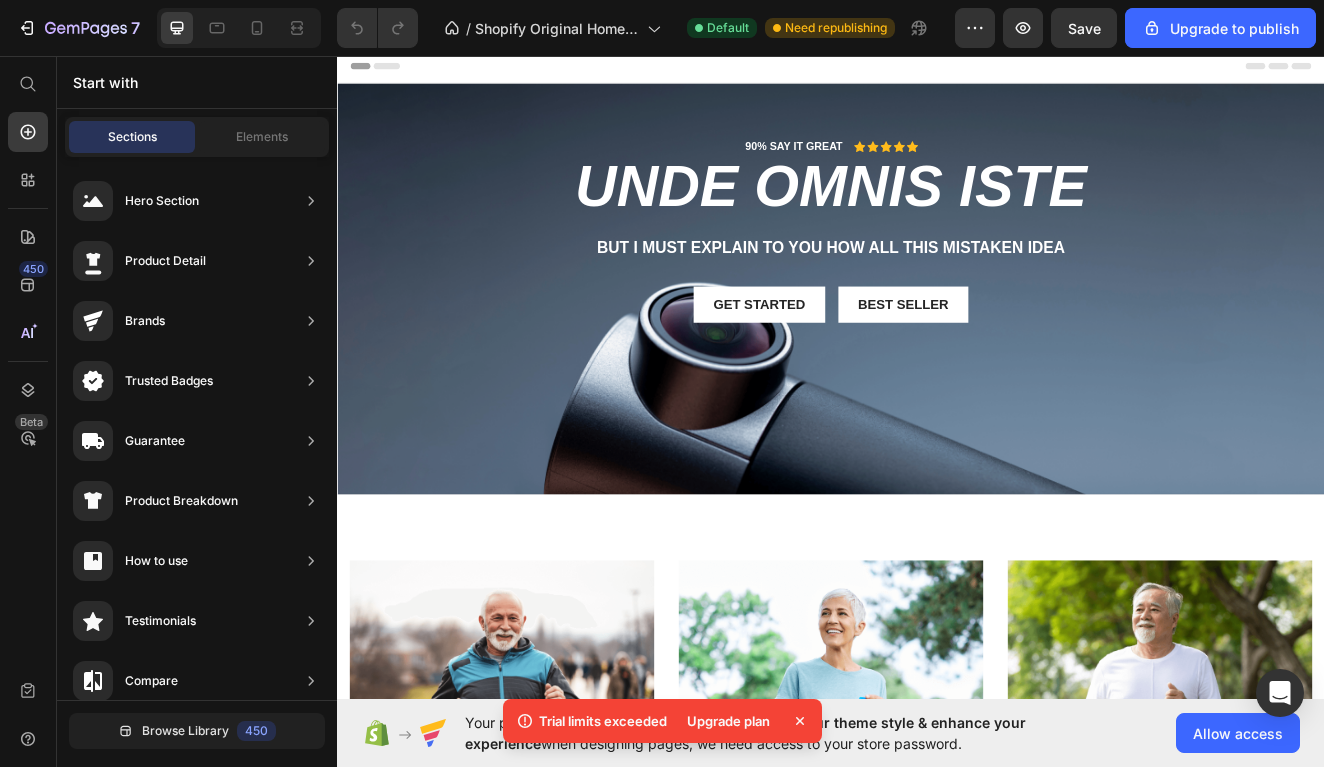 click 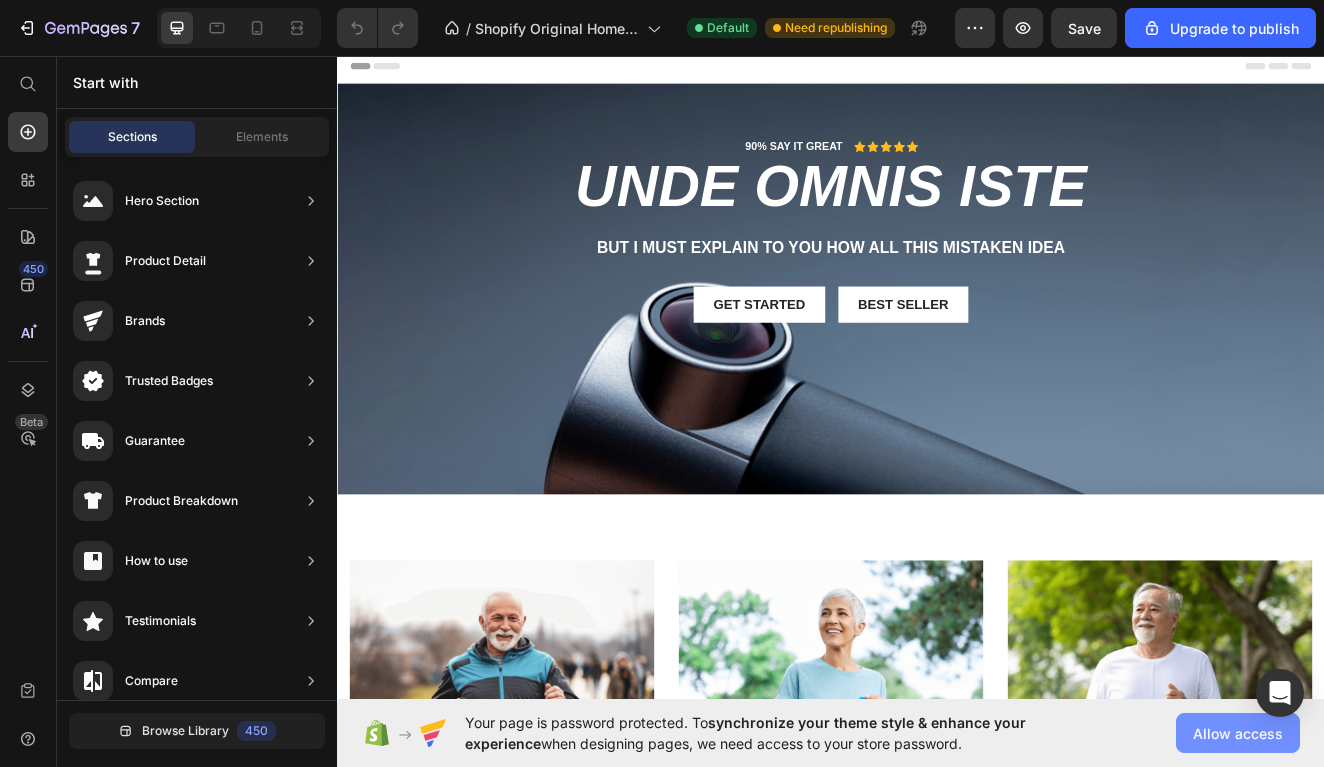 click on "Allow access" 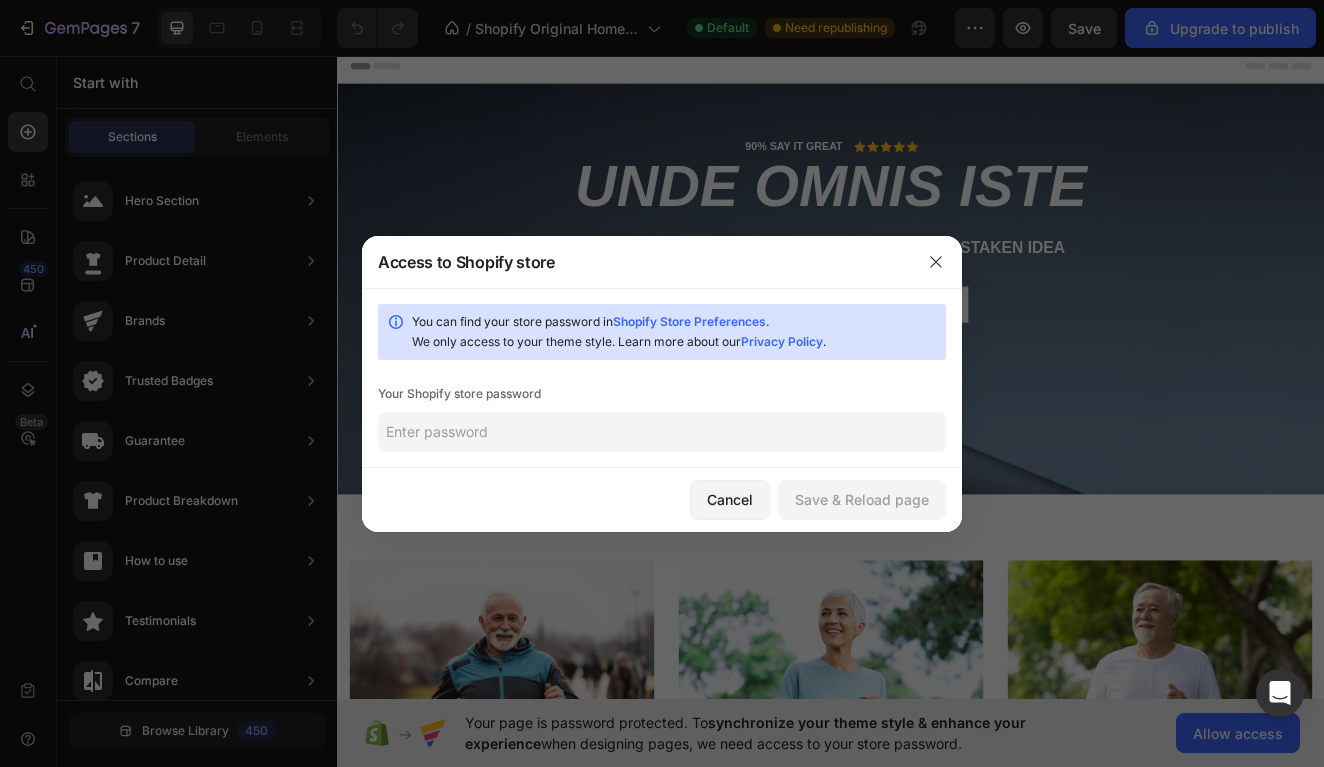 click on "Shopify Store Preferences" at bounding box center [689, 321] 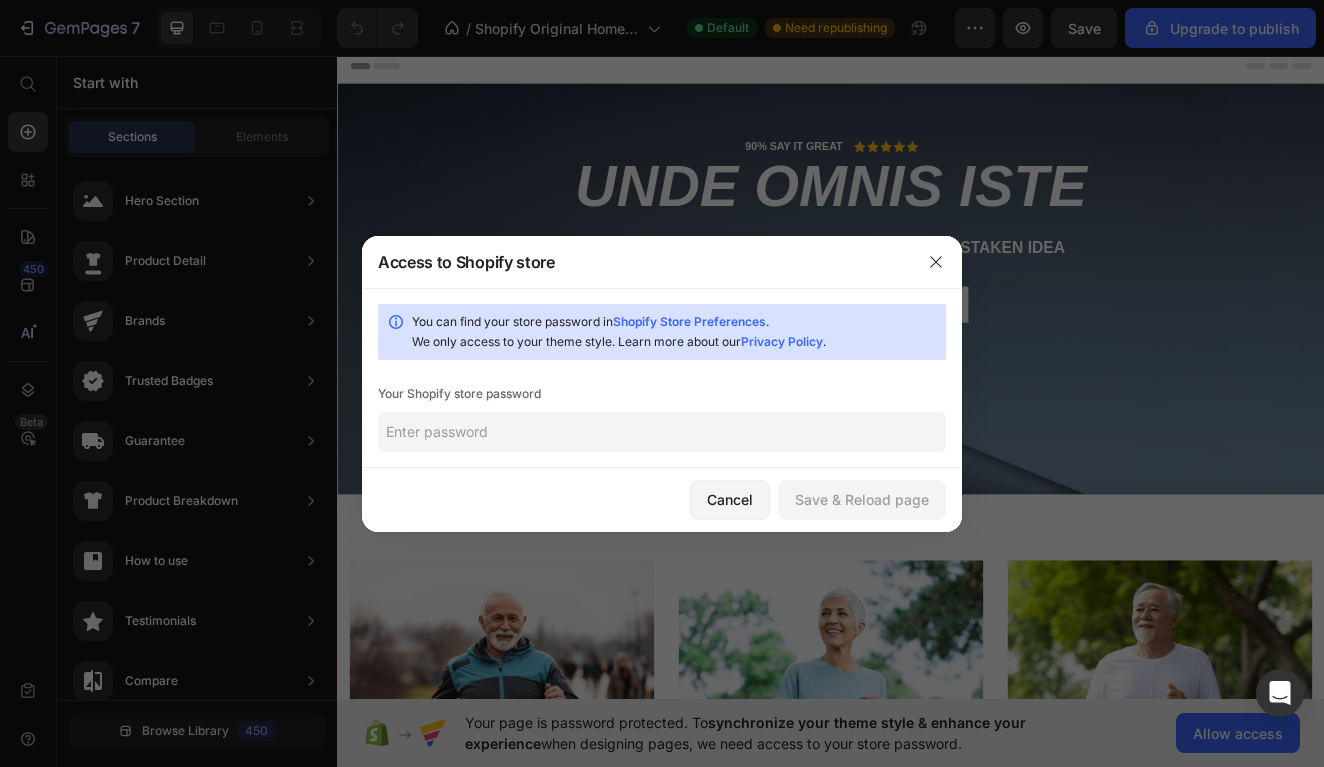 click 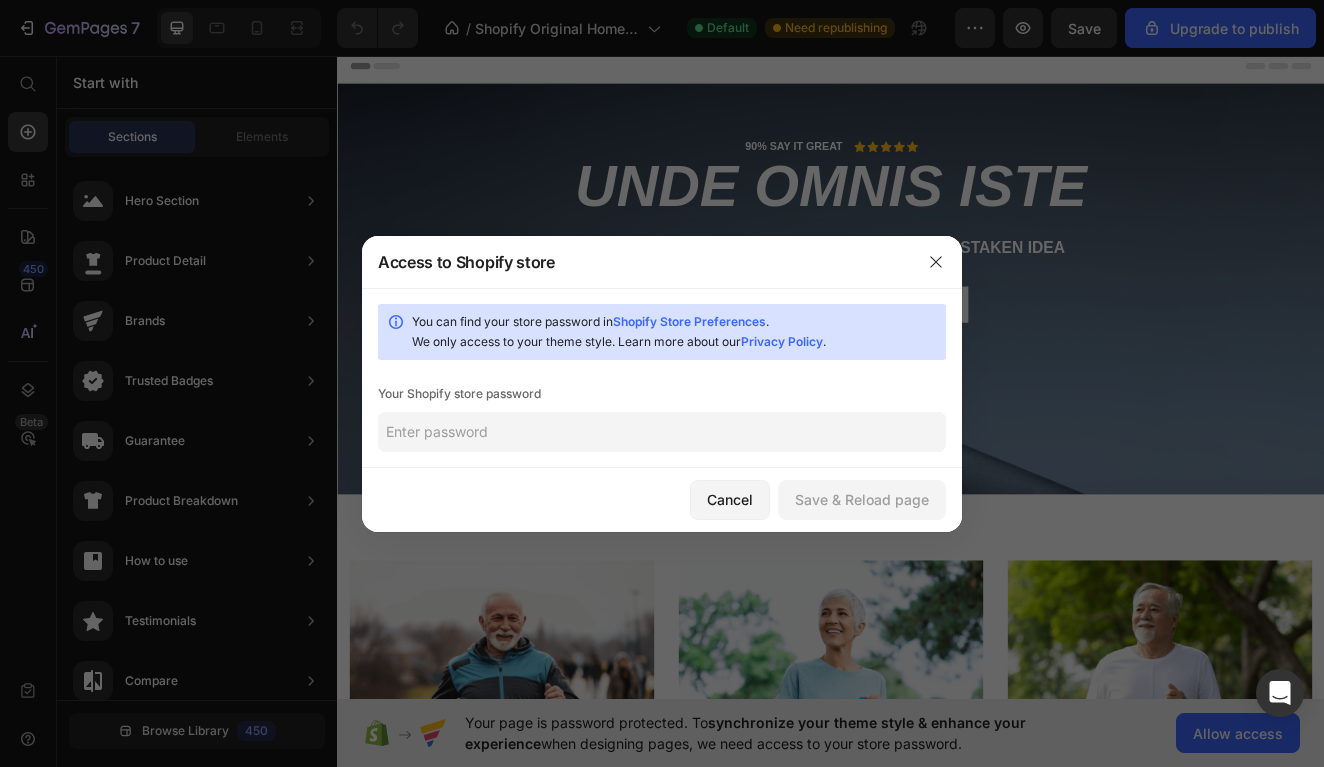 paste on "yawlyu" 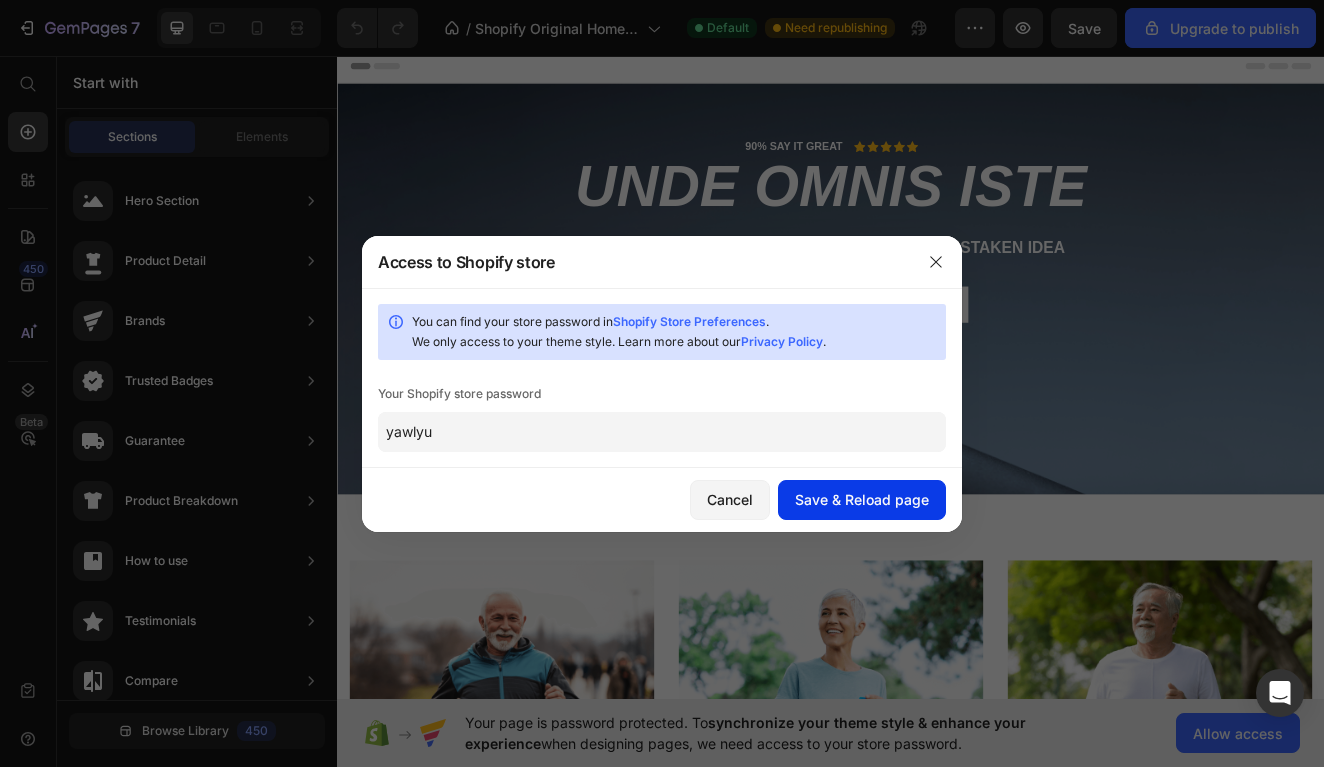 type on "yawlyu" 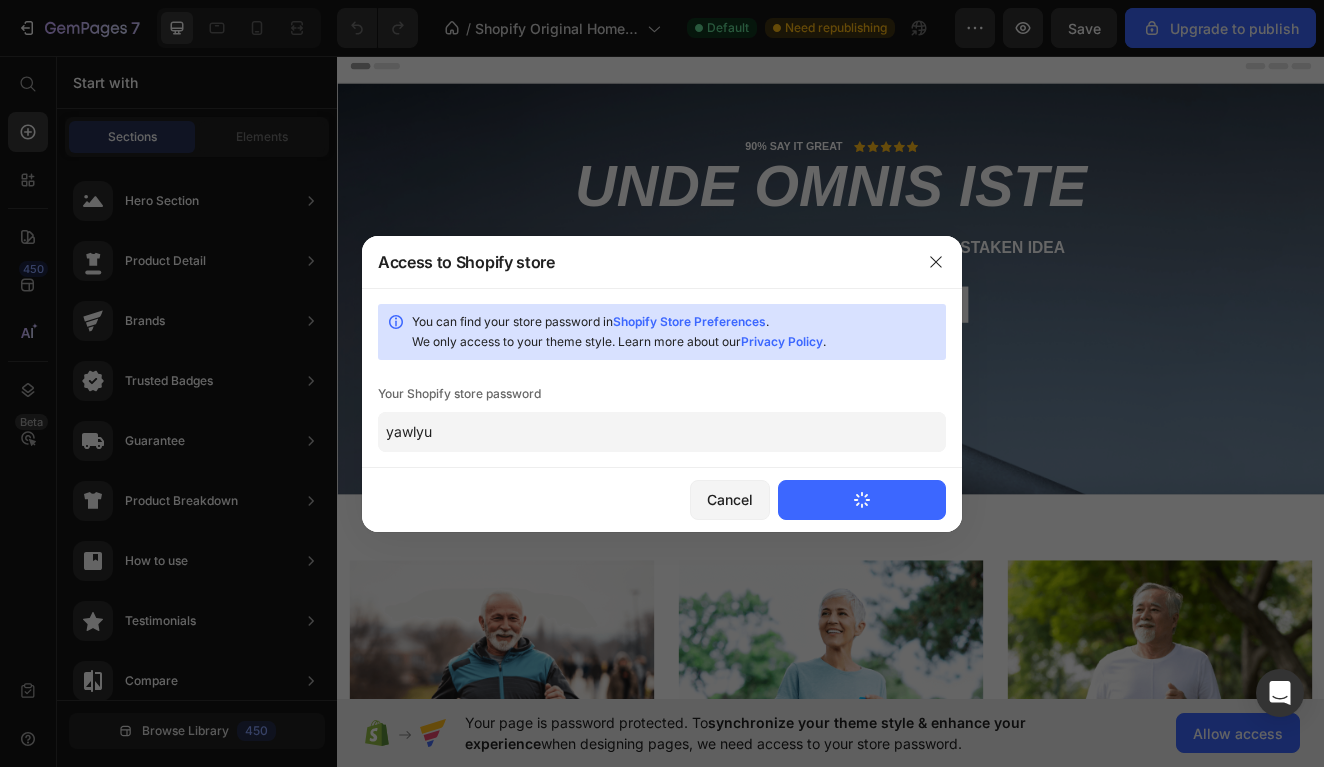type 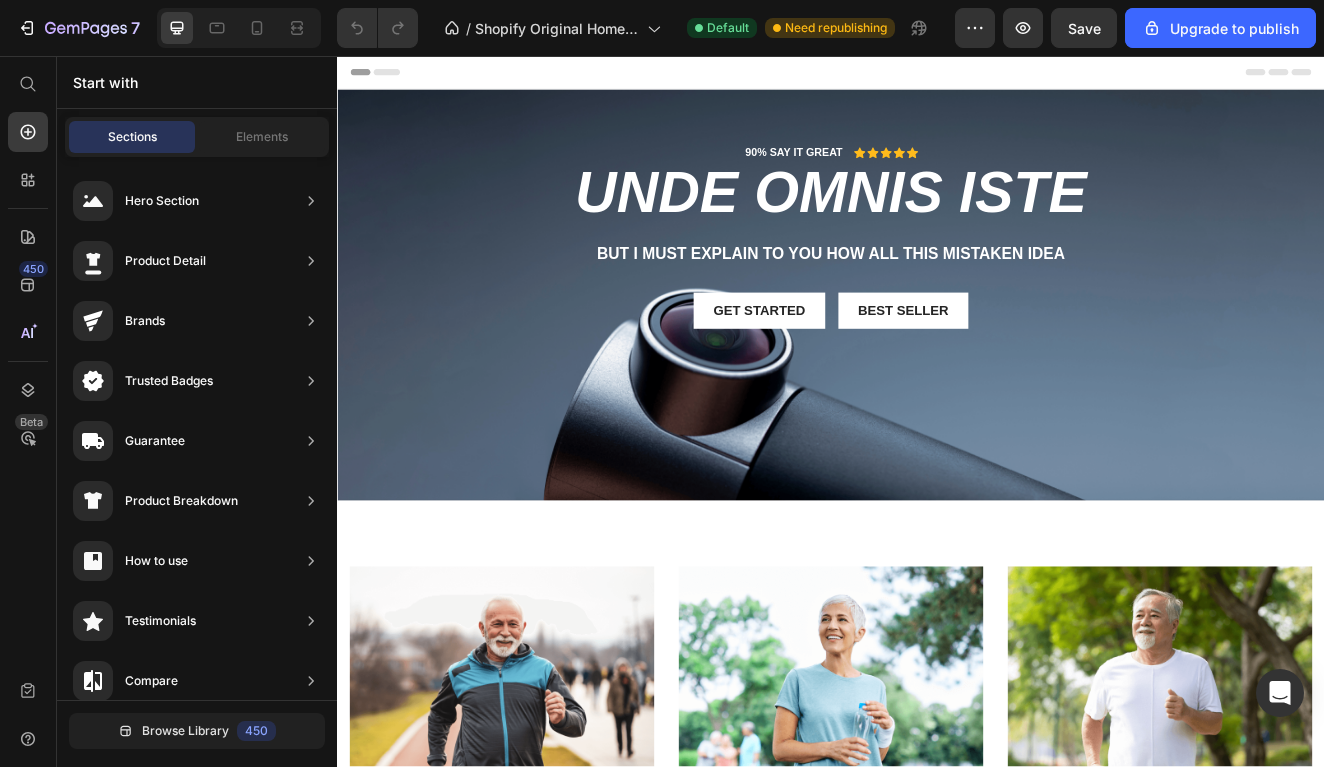 scroll, scrollTop: 0, scrollLeft: 0, axis: both 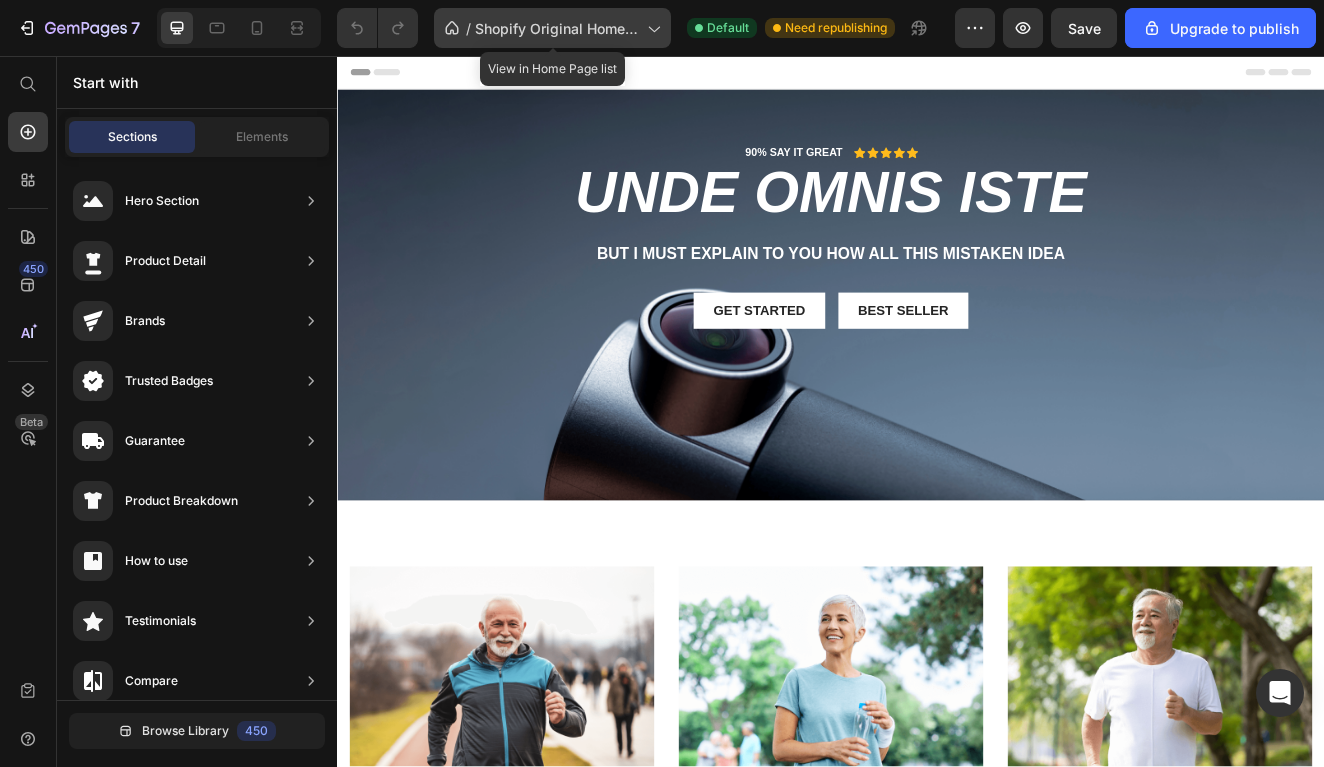 click on "Shopify Original Home Template" at bounding box center (557, 28) 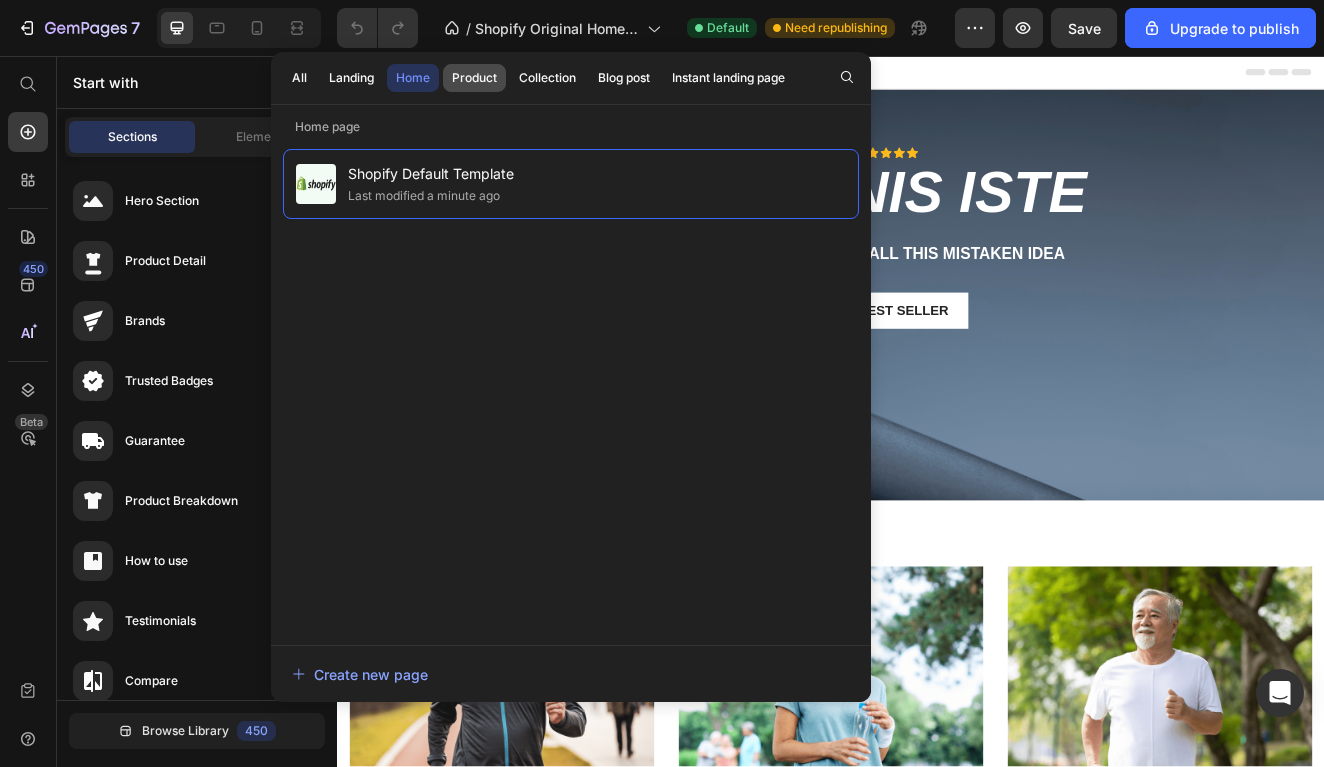 click on "Product" 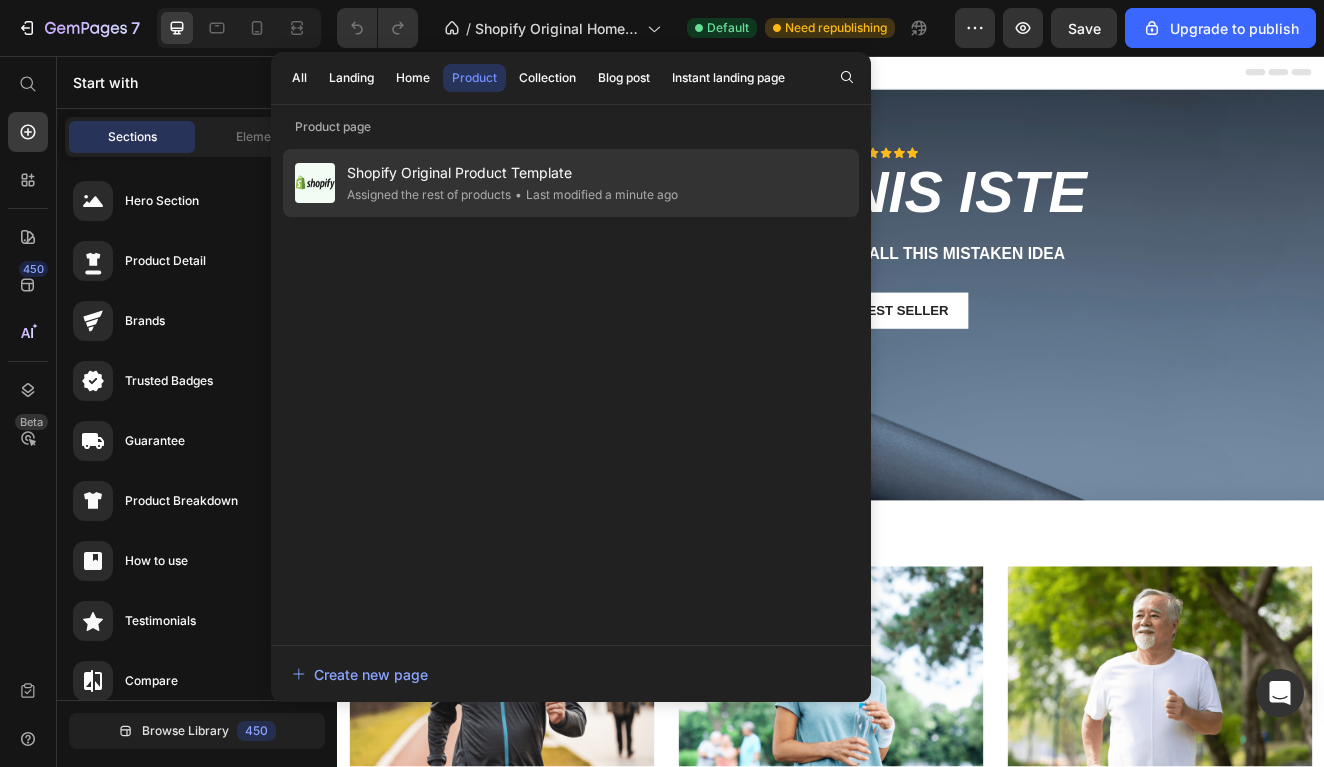 click on "Assigned the rest of products" 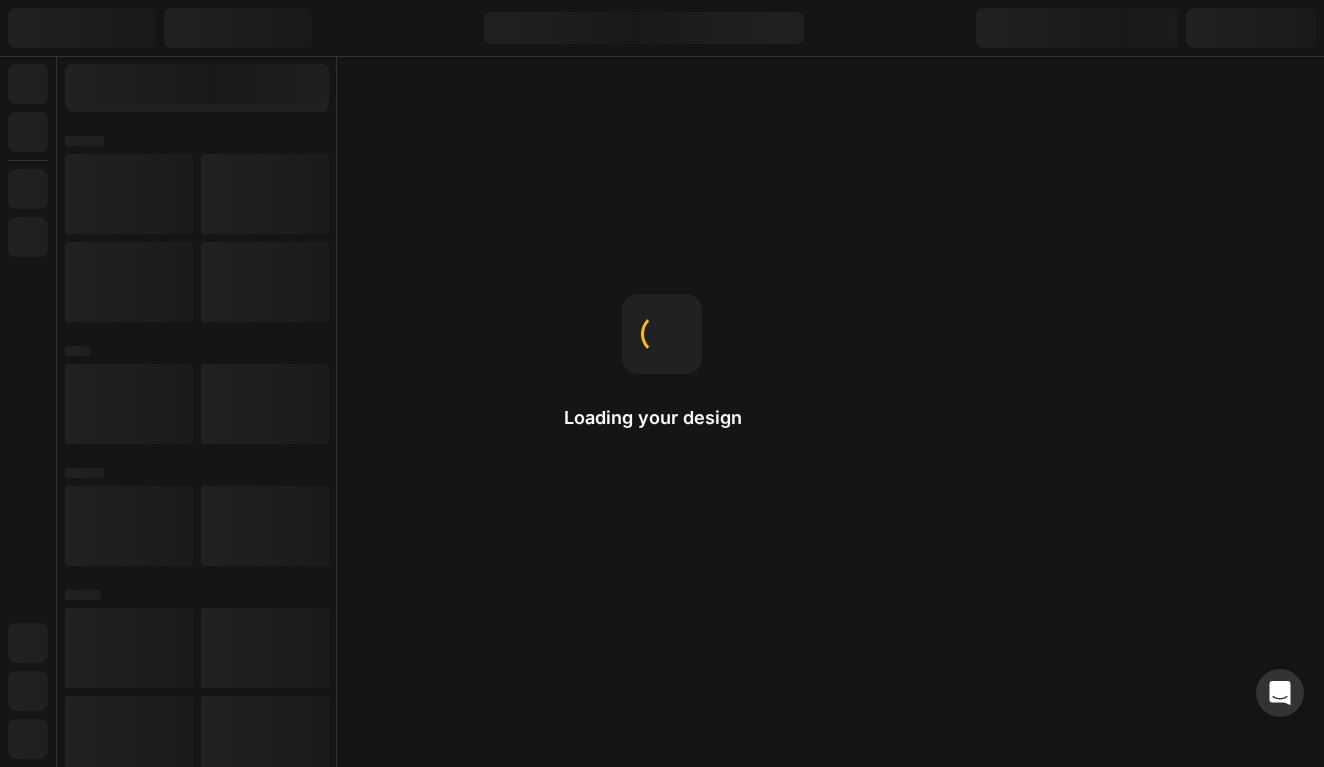 scroll, scrollTop: 0, scrollLeft: 0, axis: both 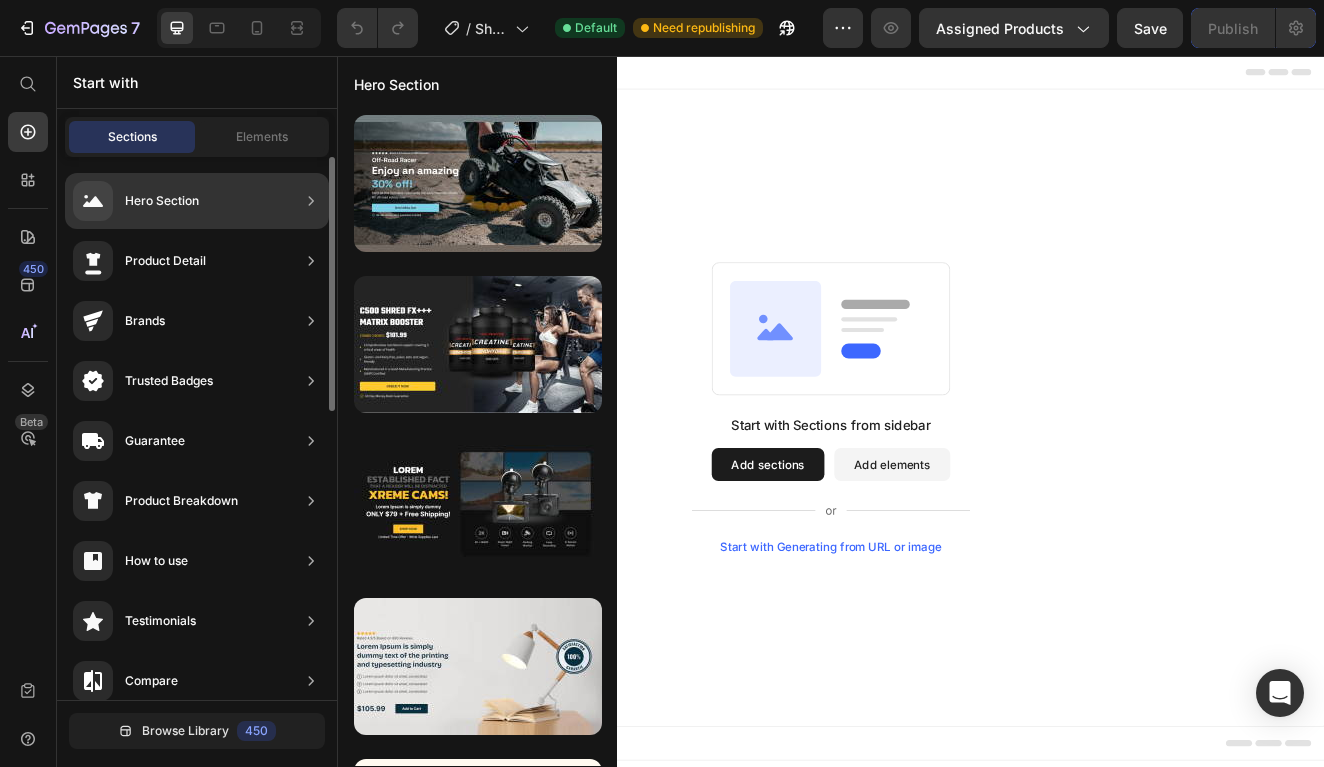 click on "Hero Section" at bounding box center [162, 201] 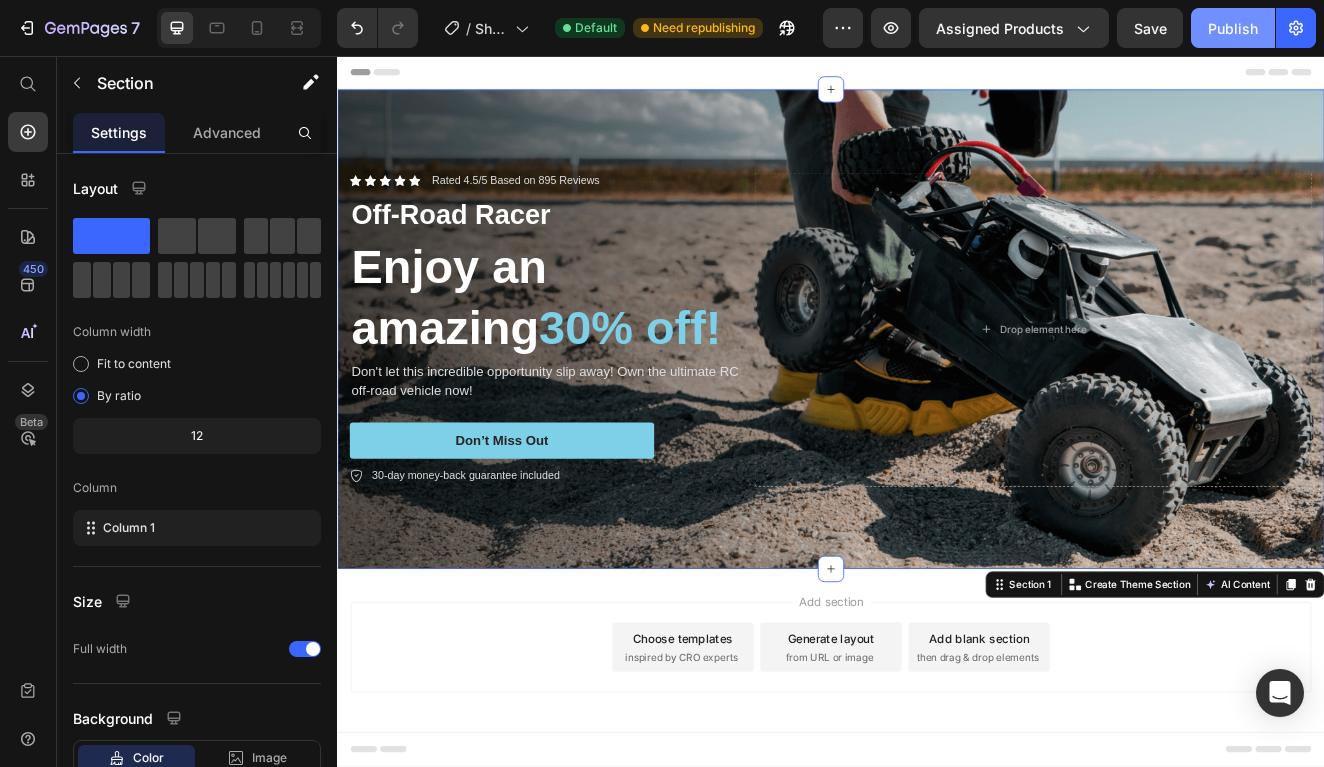 click on "Publish" 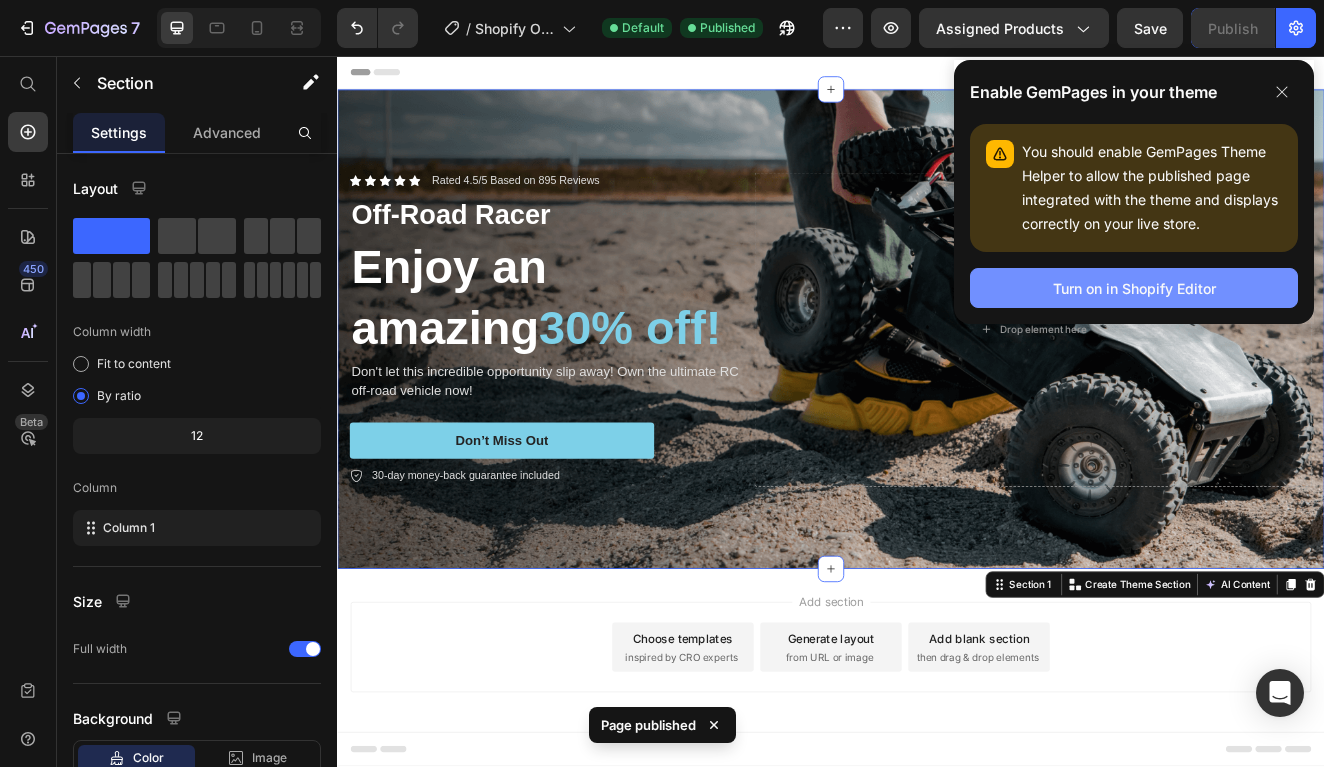 click on "Turn on in Shopify Editor" at bounding box center (1134, 288) 